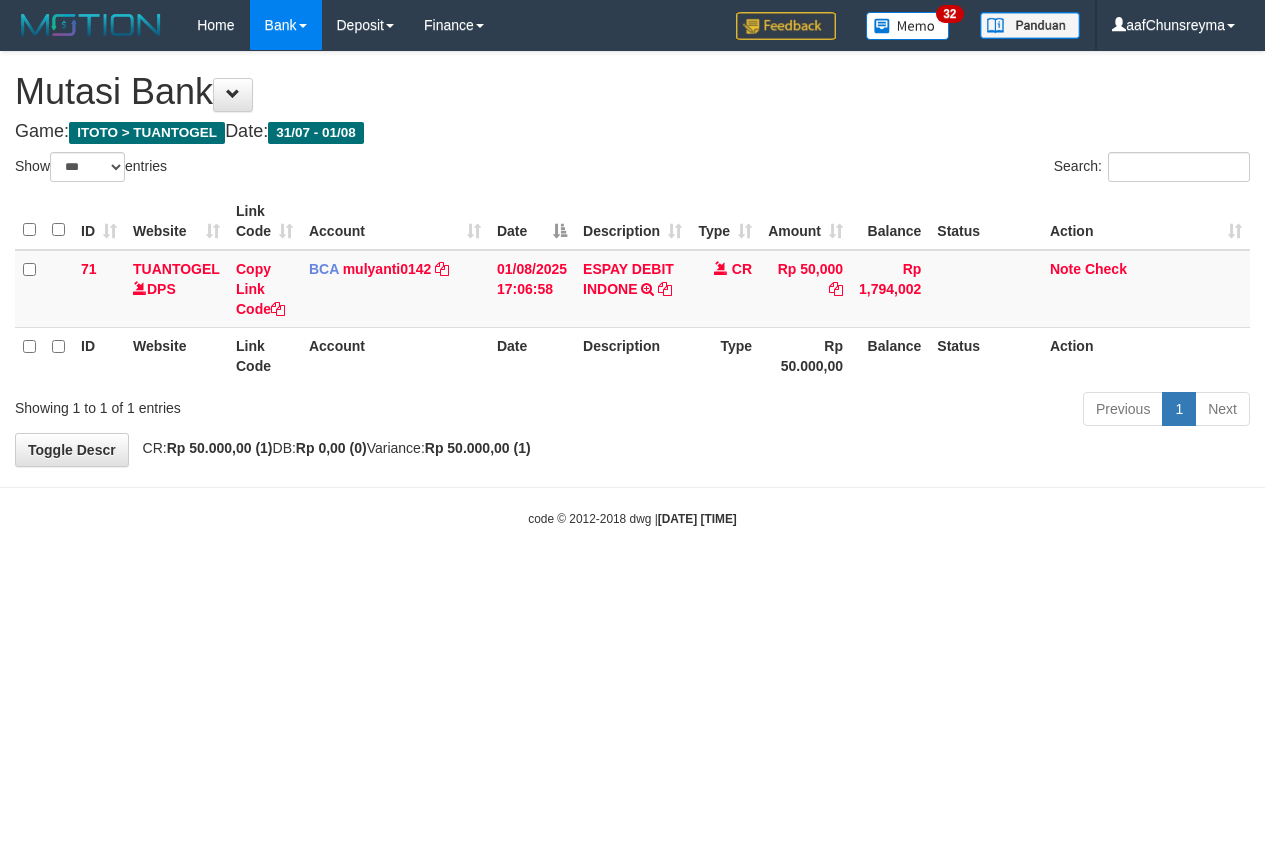 select on "***" 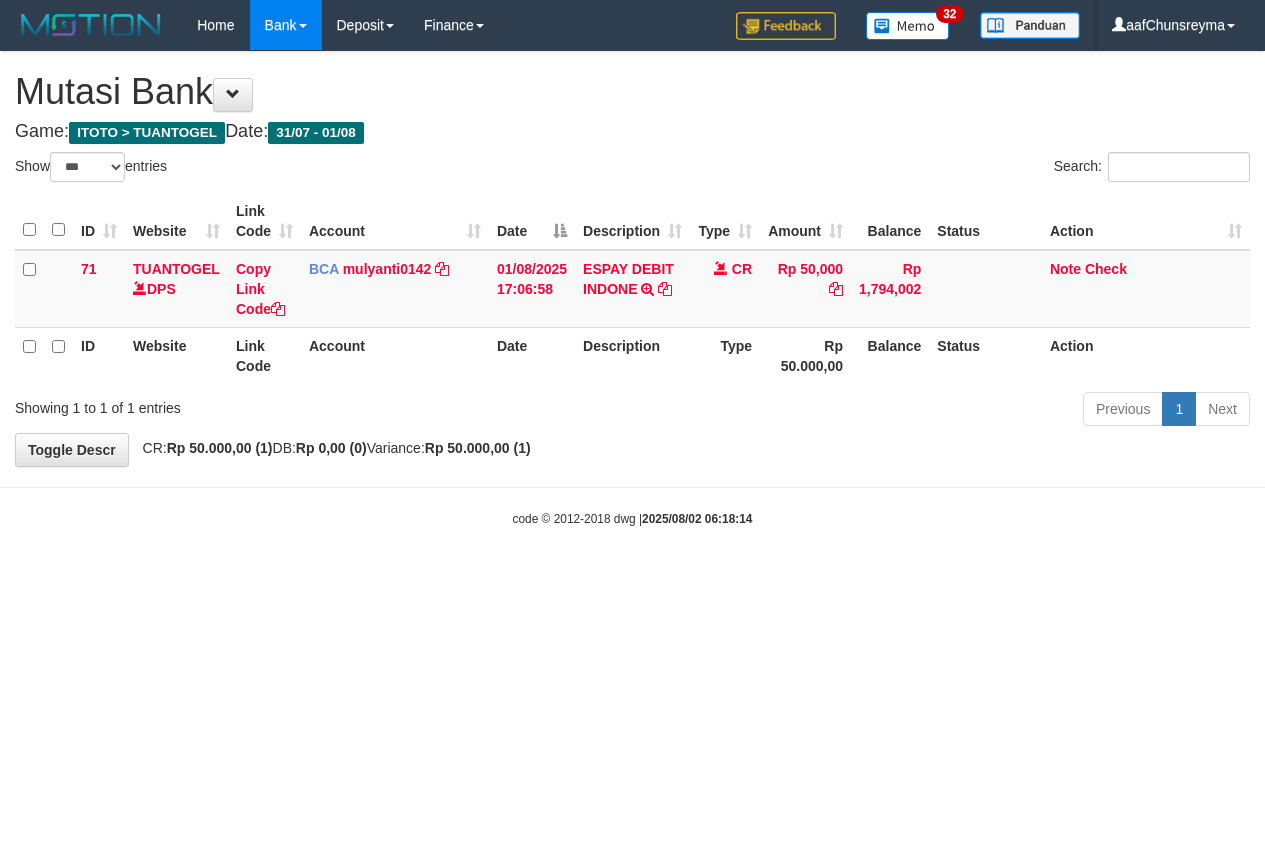 select on "***" 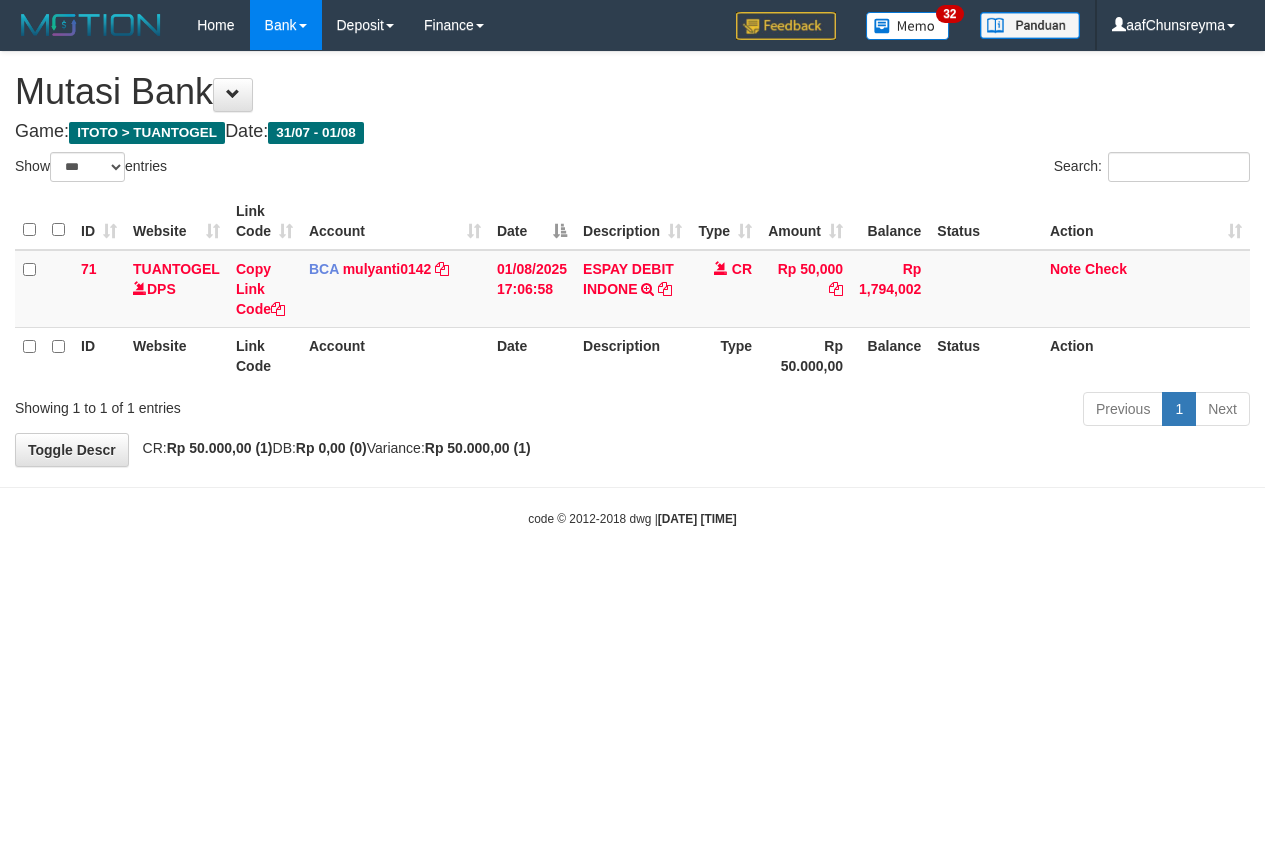 select on "***" 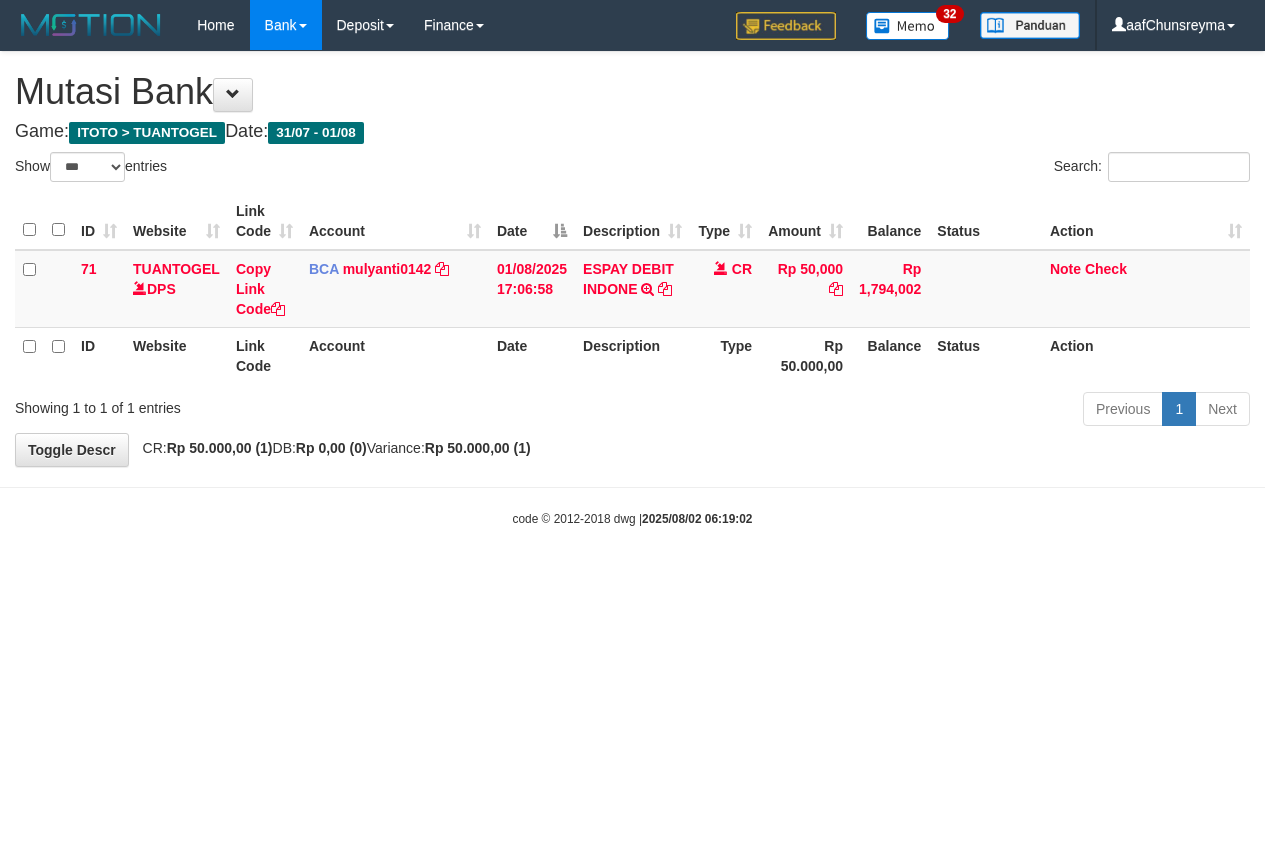 select on "***" 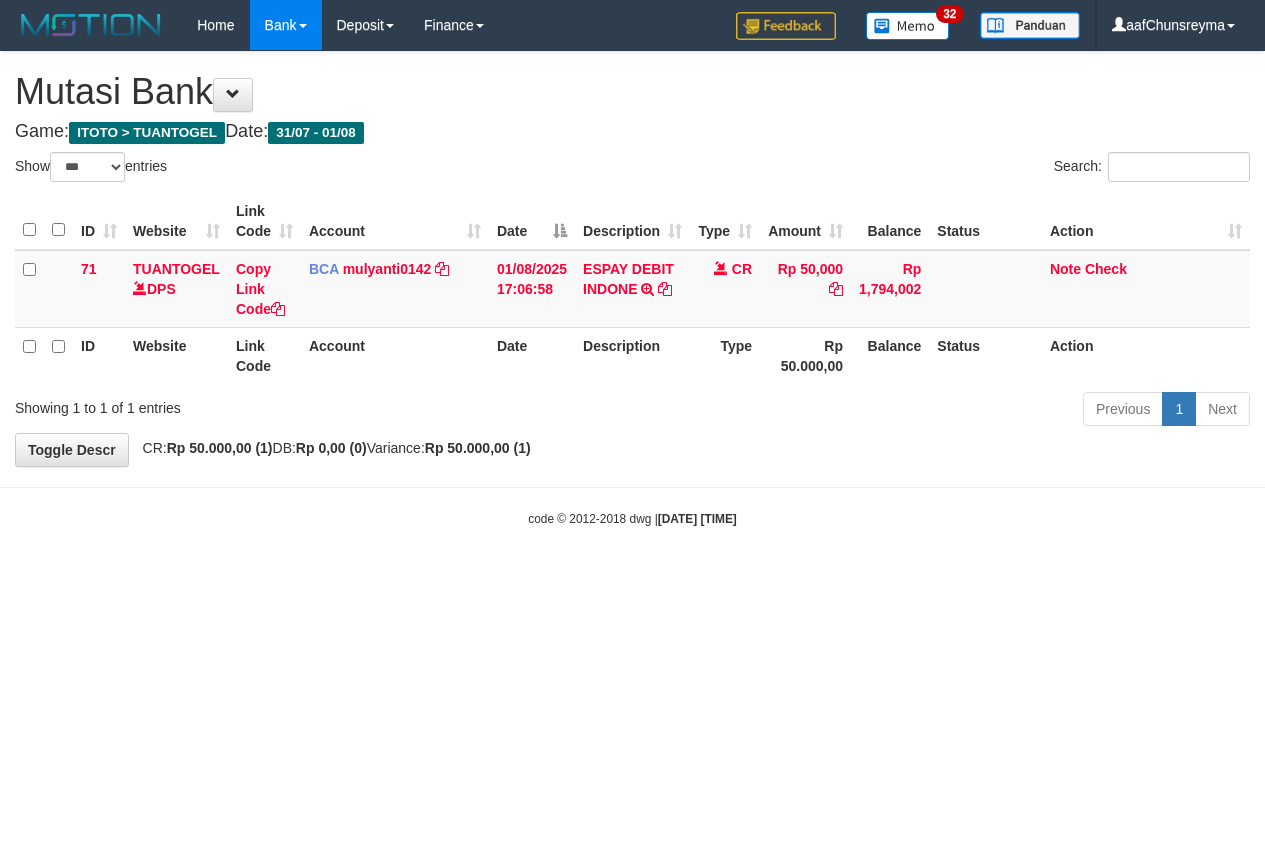 select on "***" 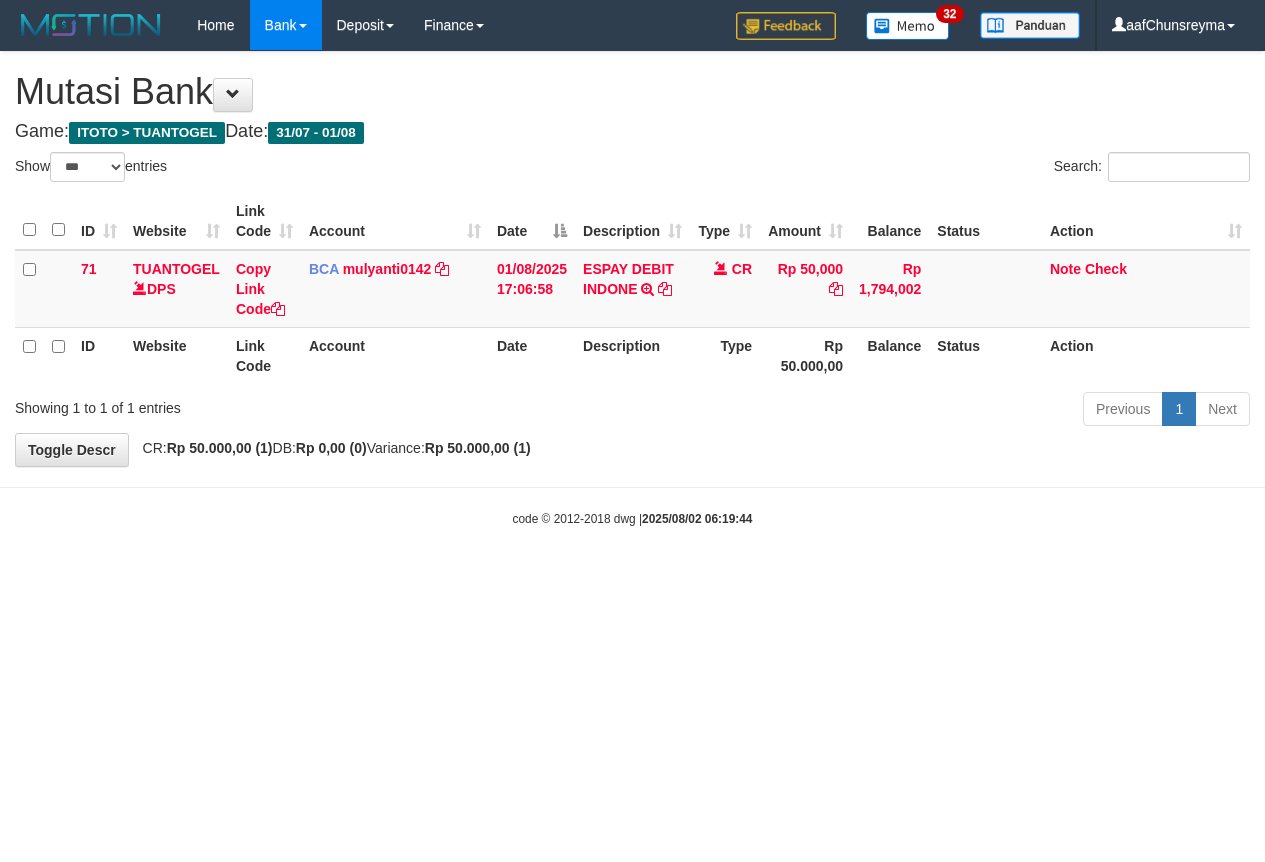 select on "***" 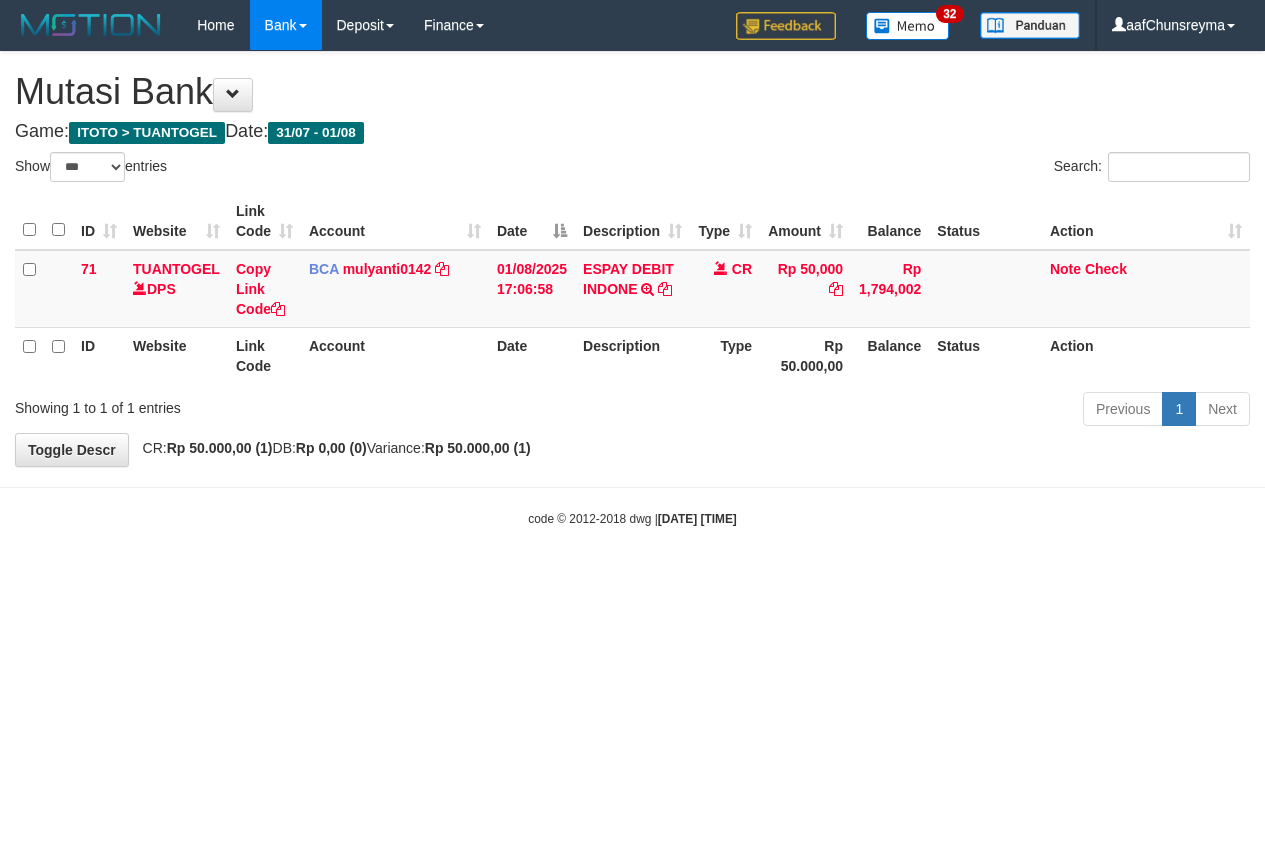 select on "***" 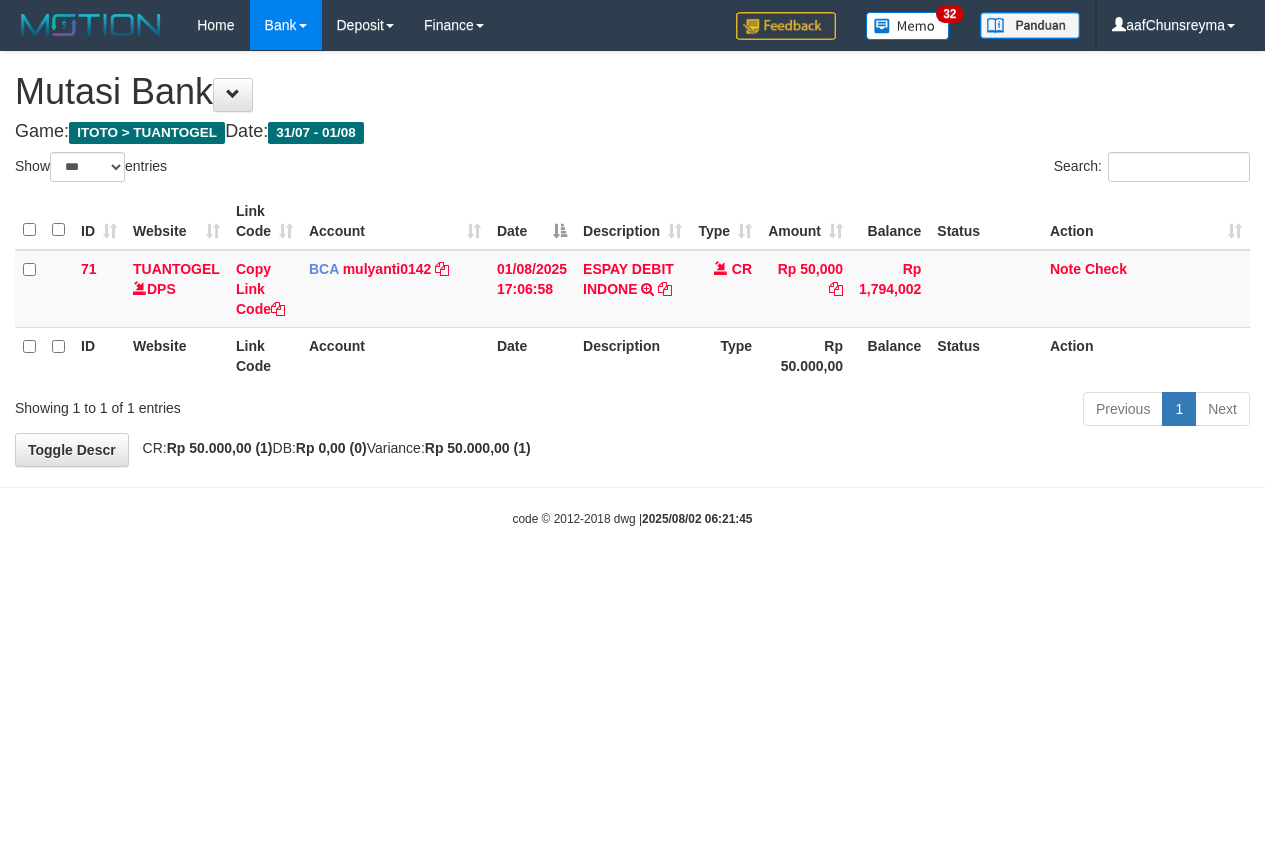 select on "***" 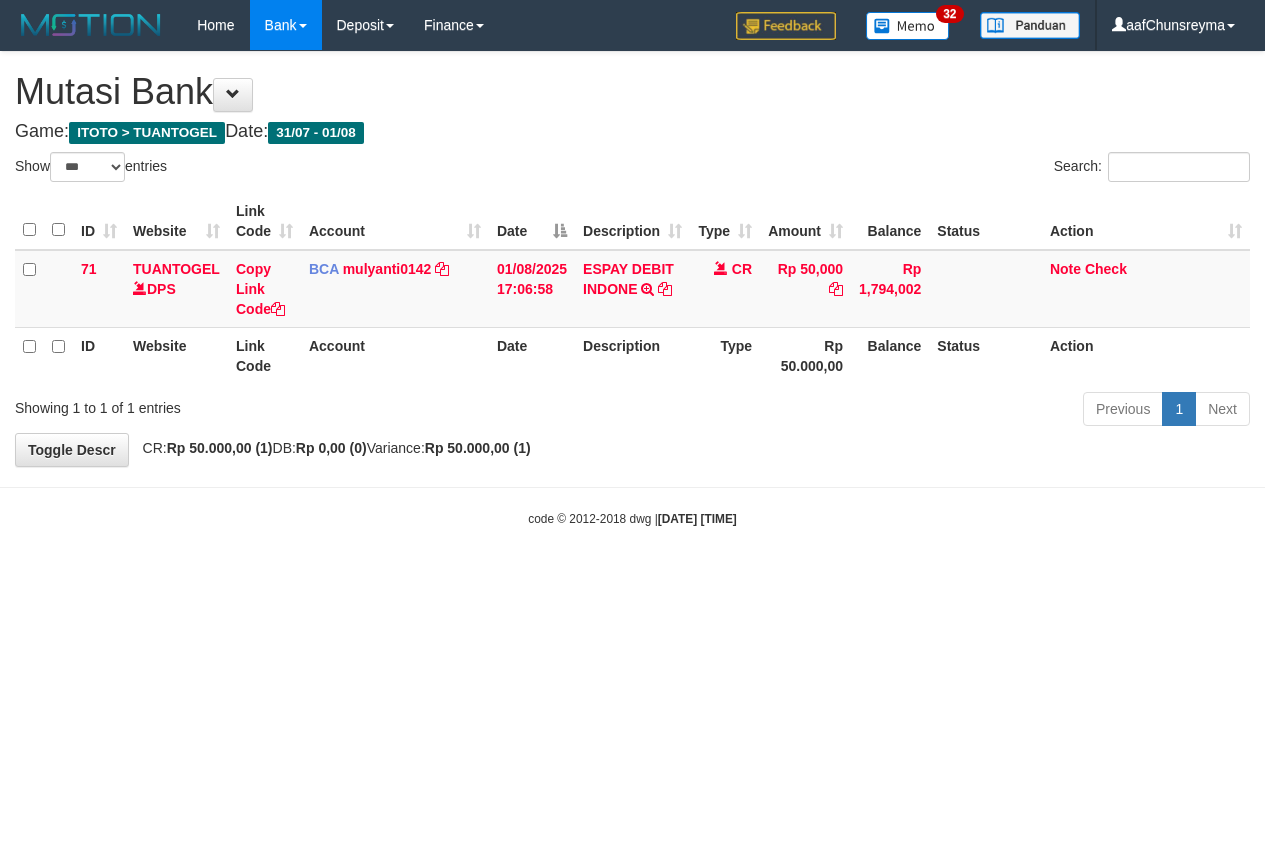 select on "***" 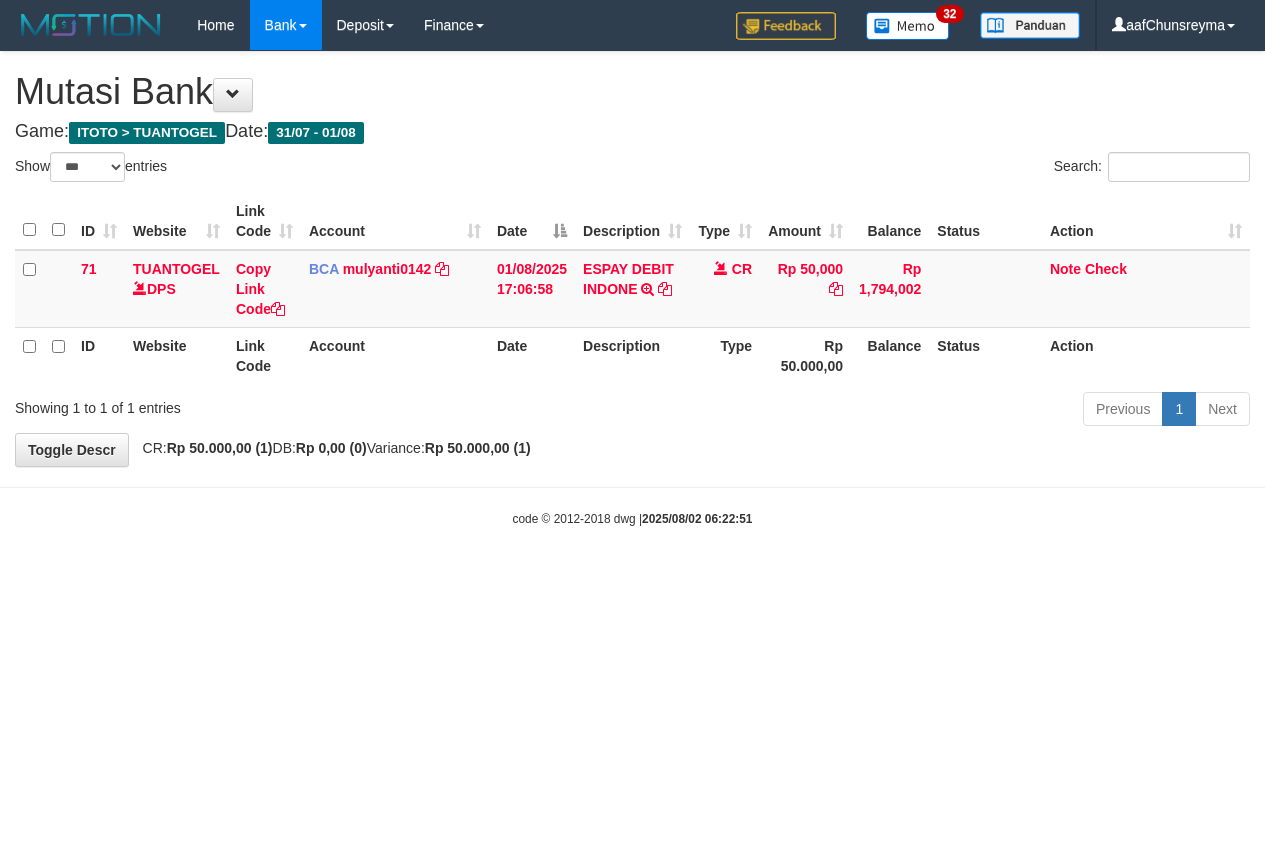 select on "***" 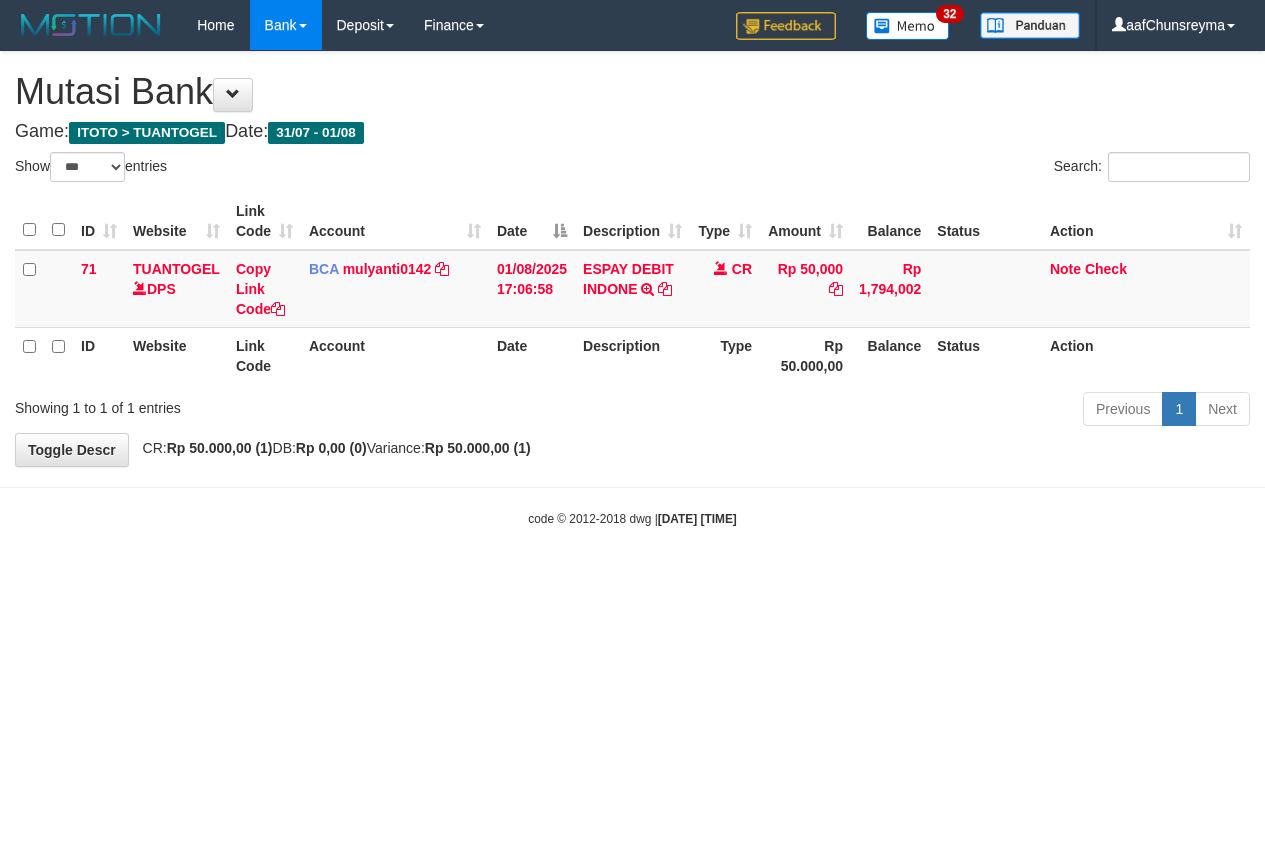 select on "***" 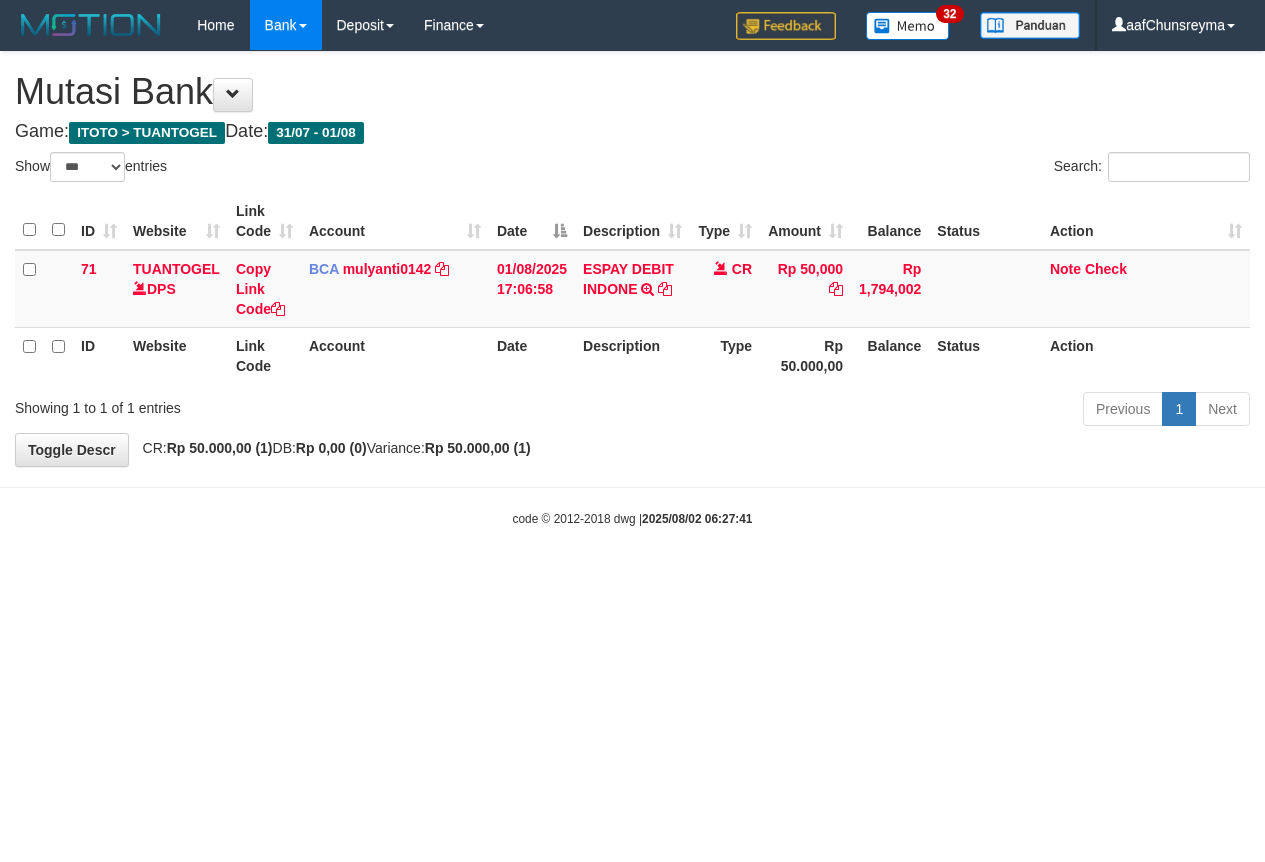 select on "***" 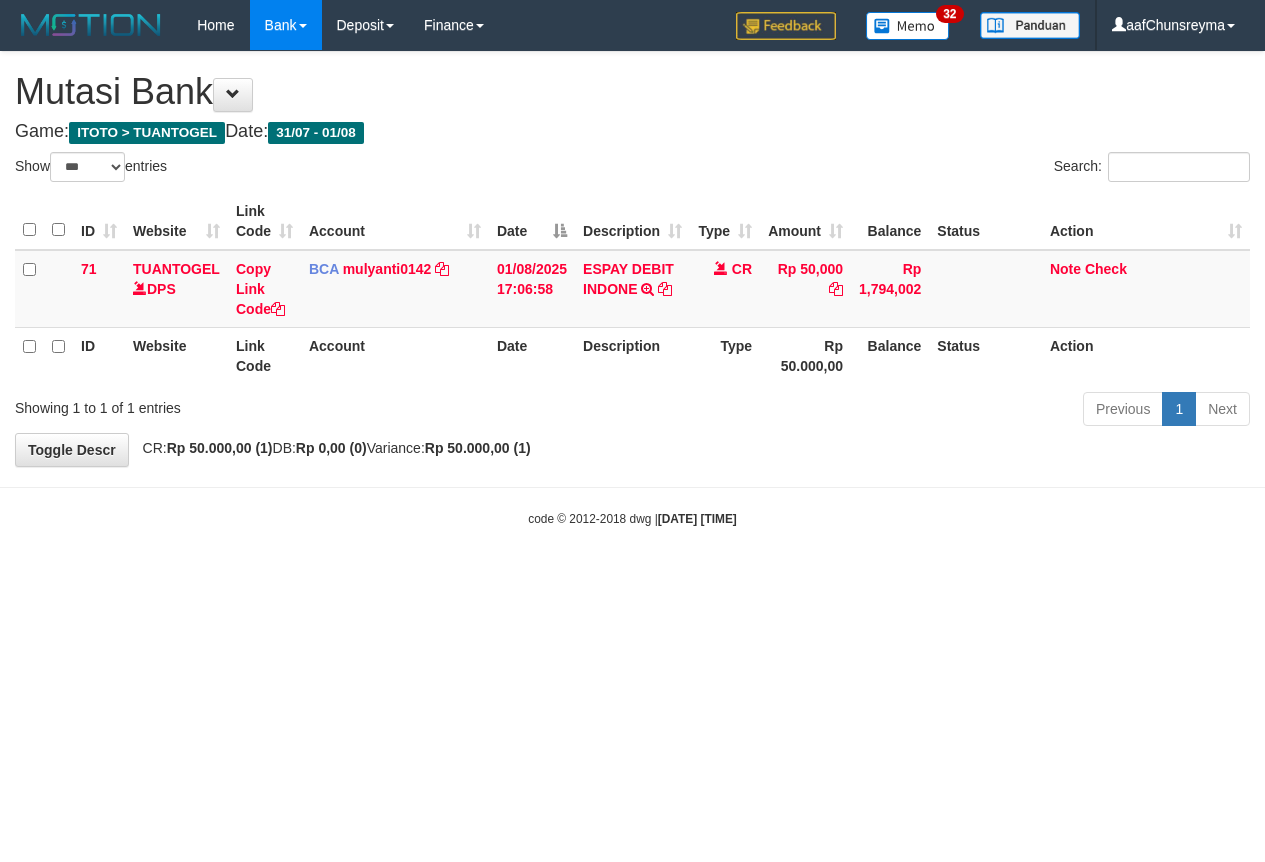 select on "***" 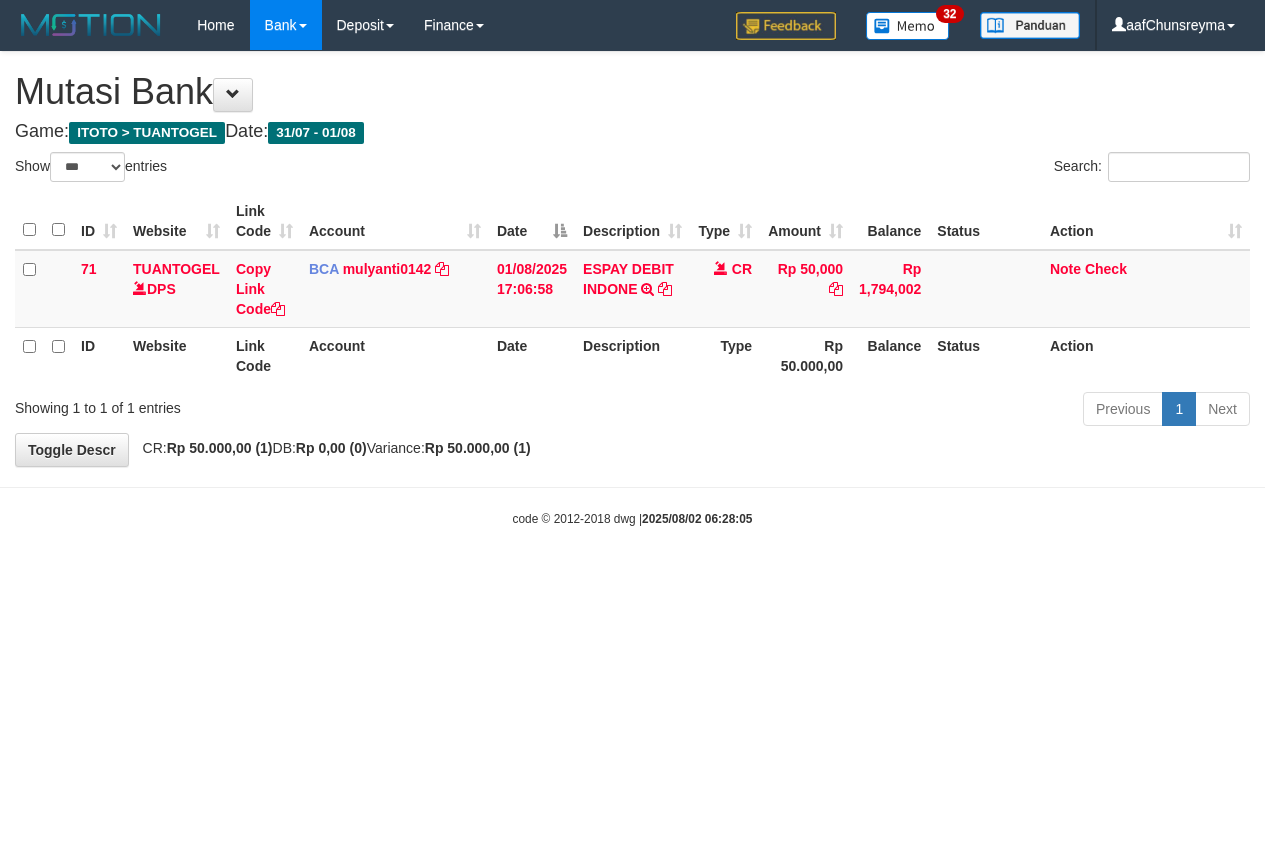 select on "***" 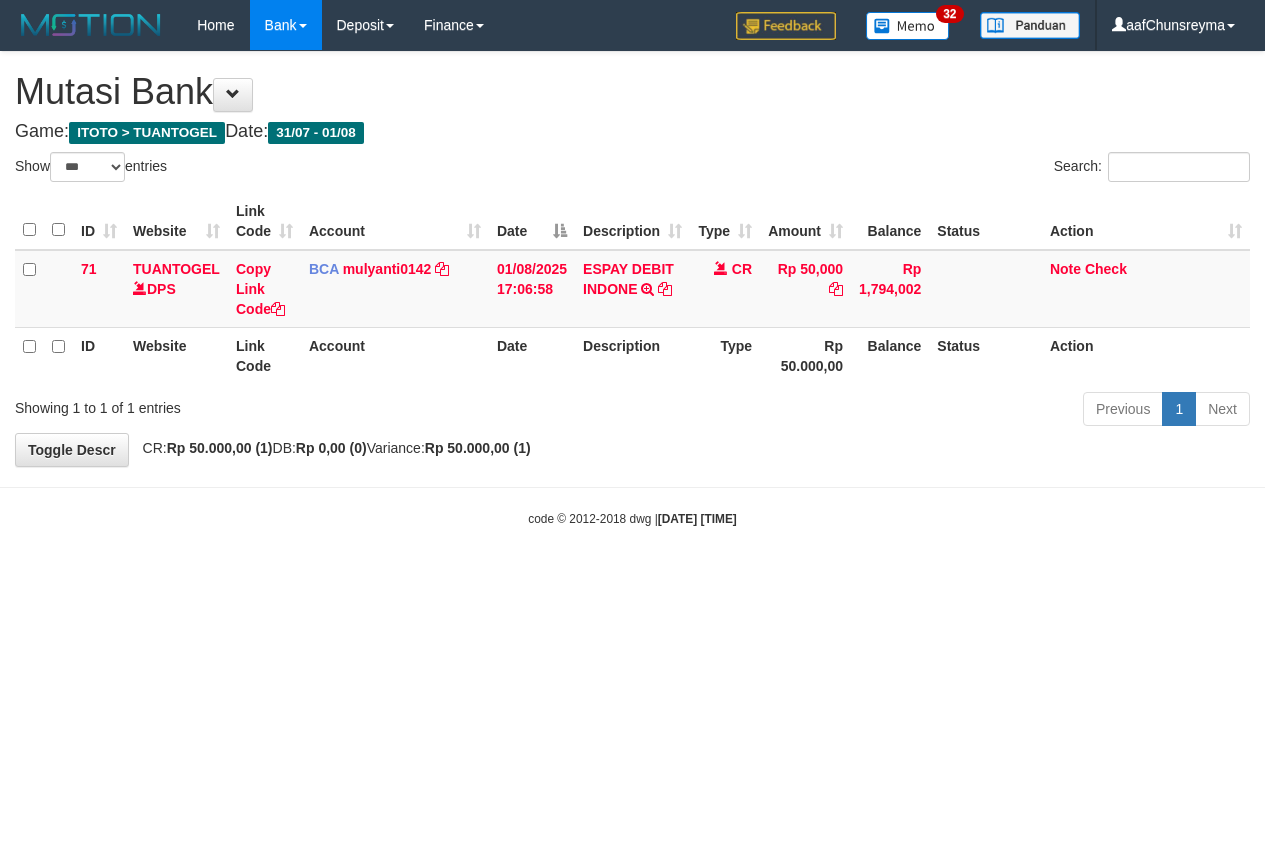 select on "***" 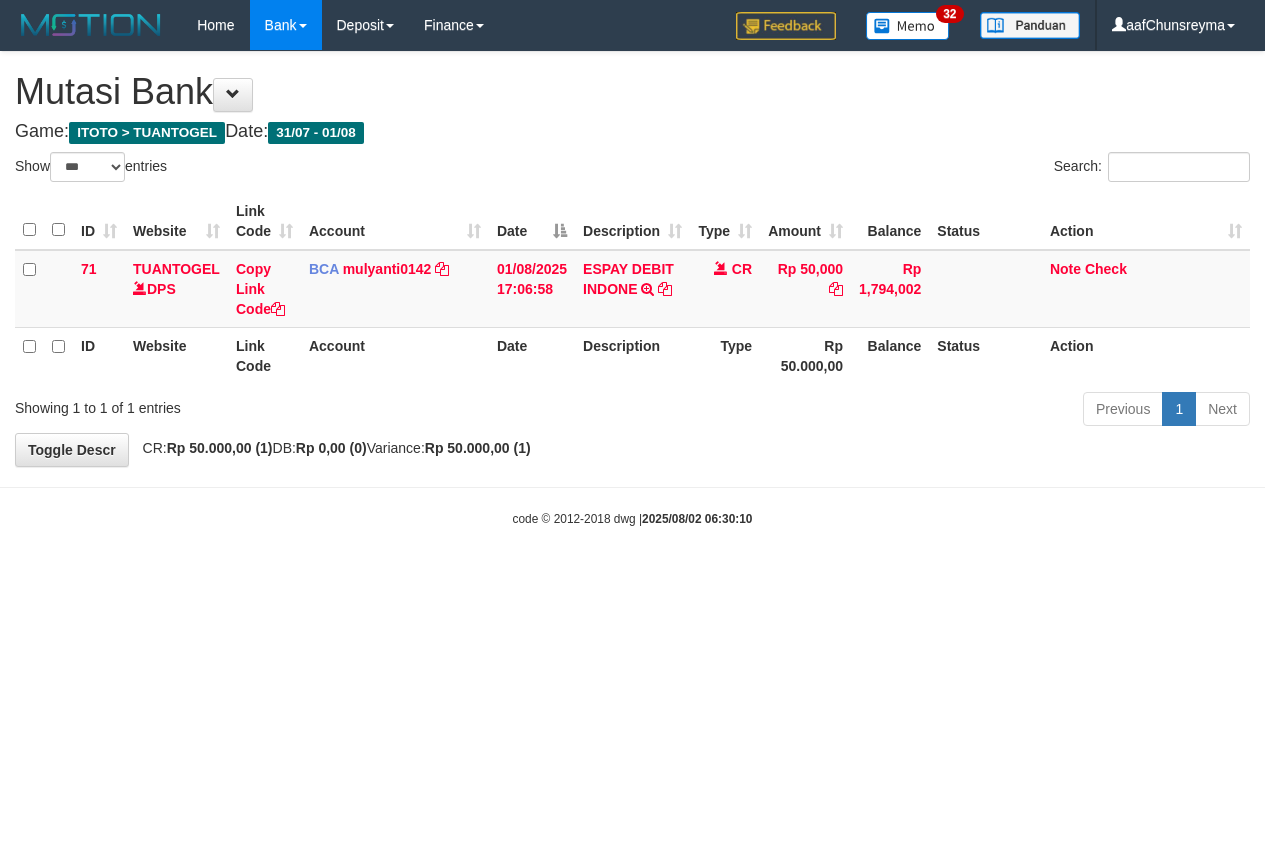 select on "***" 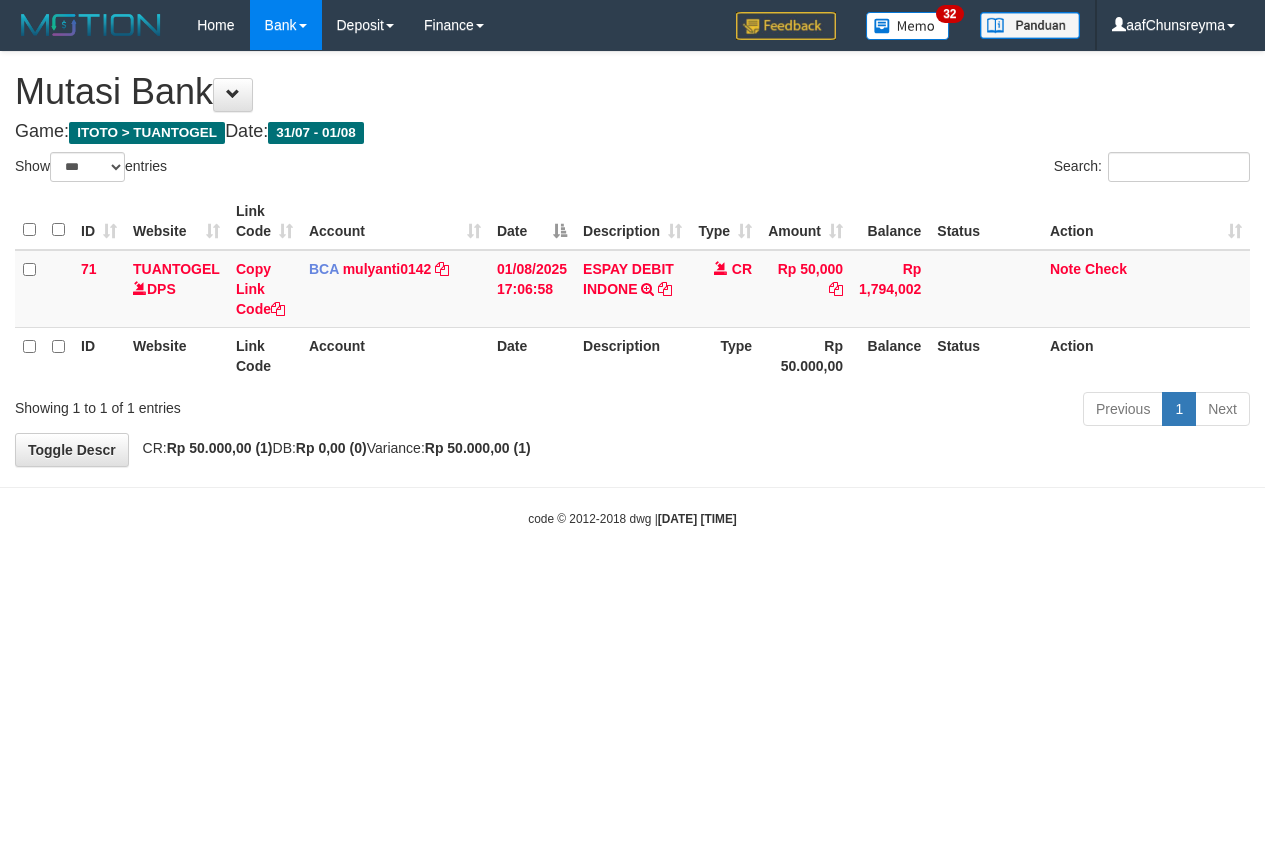 select on "***" 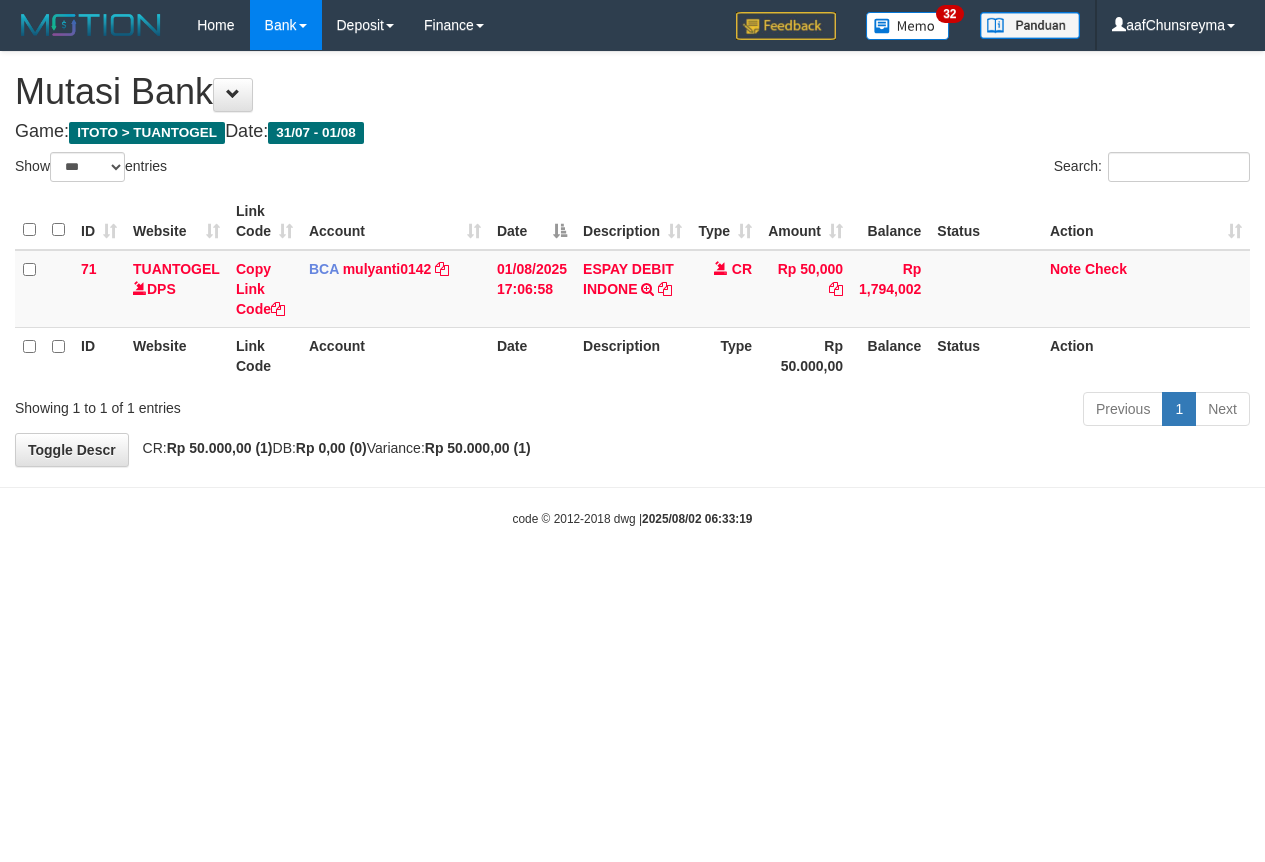 select on "***" 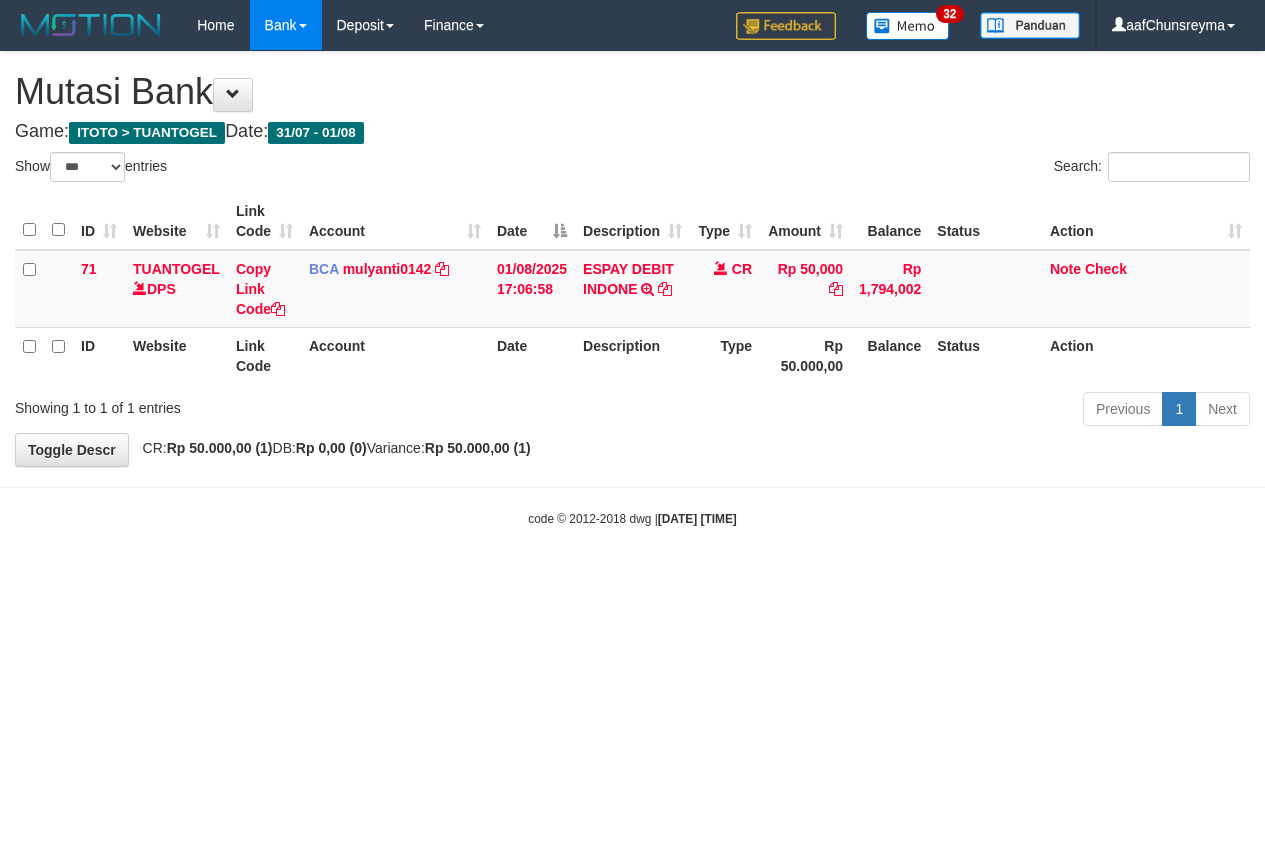 select on "***" 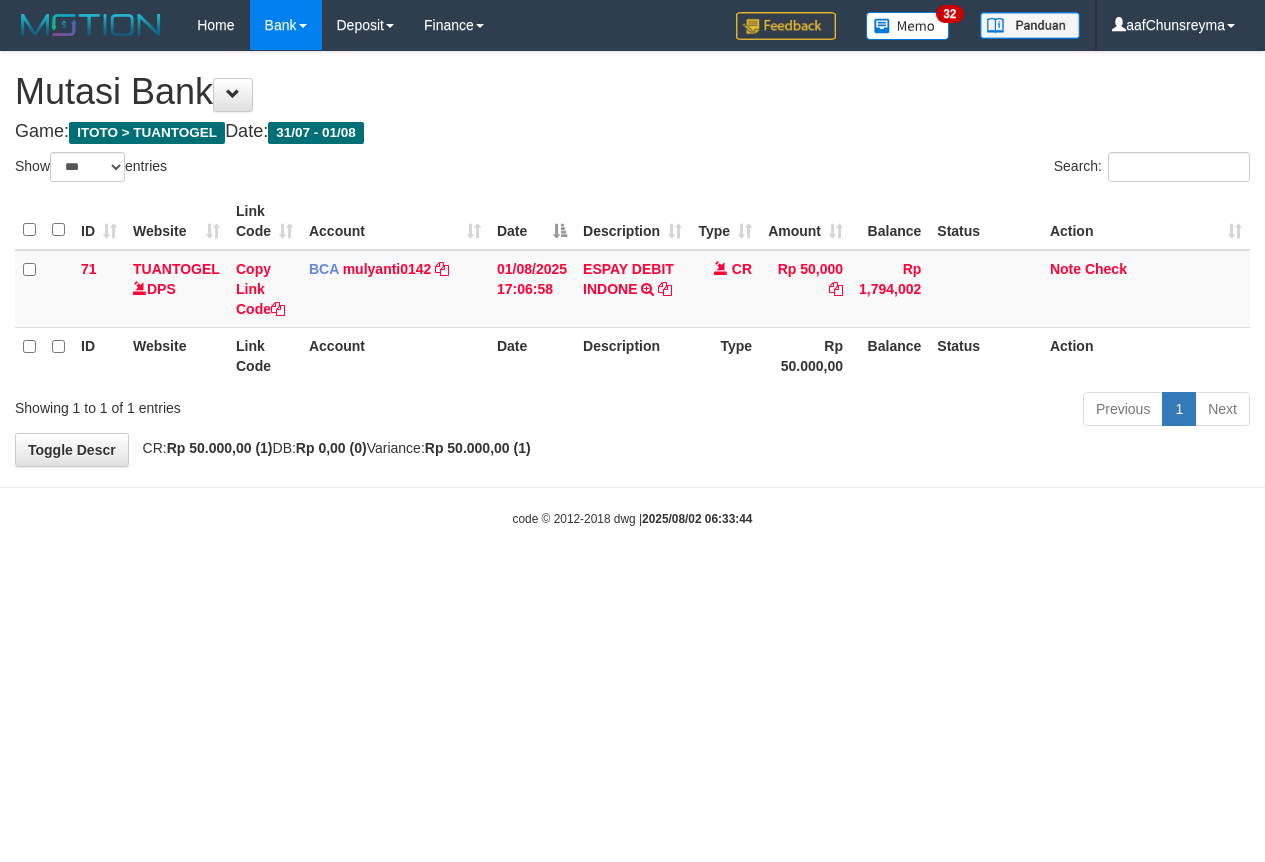 select on "***" 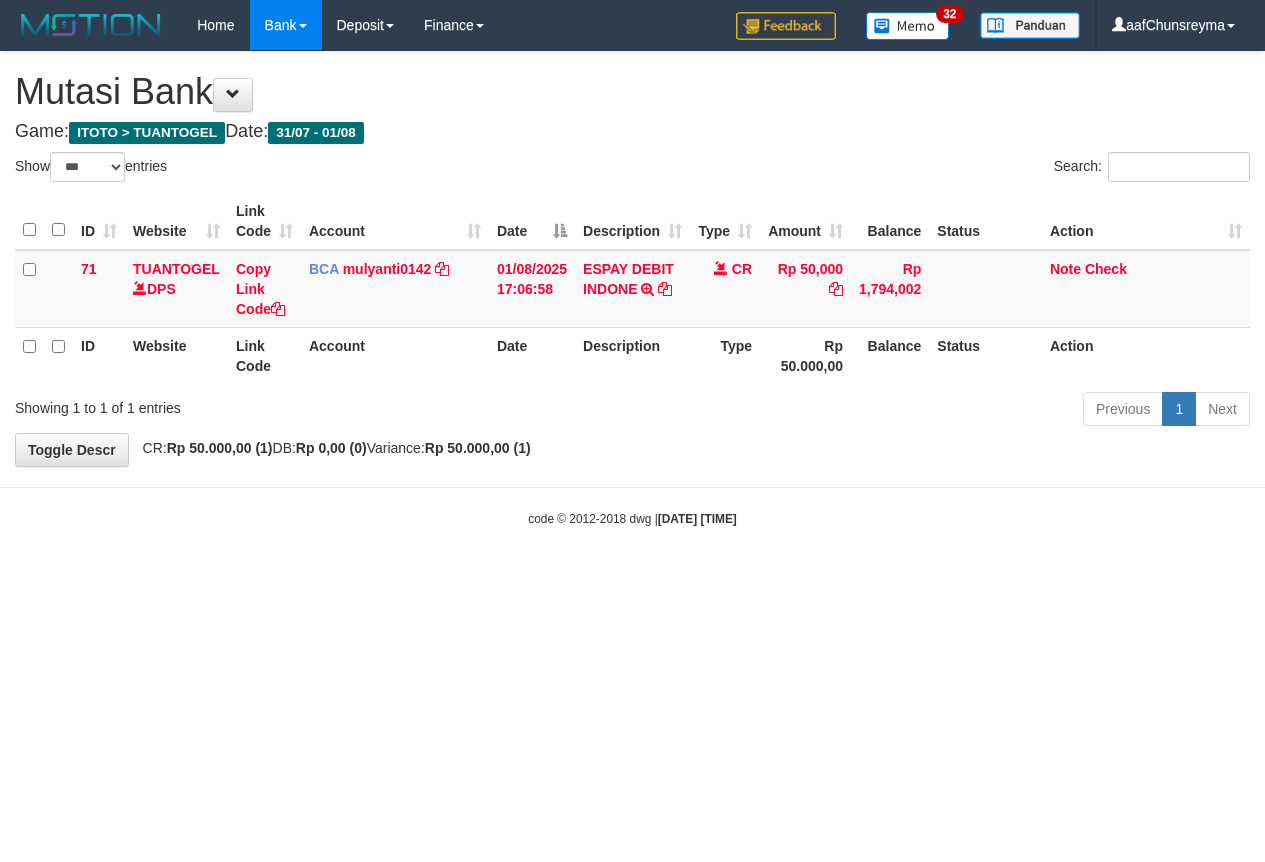 select on "***" 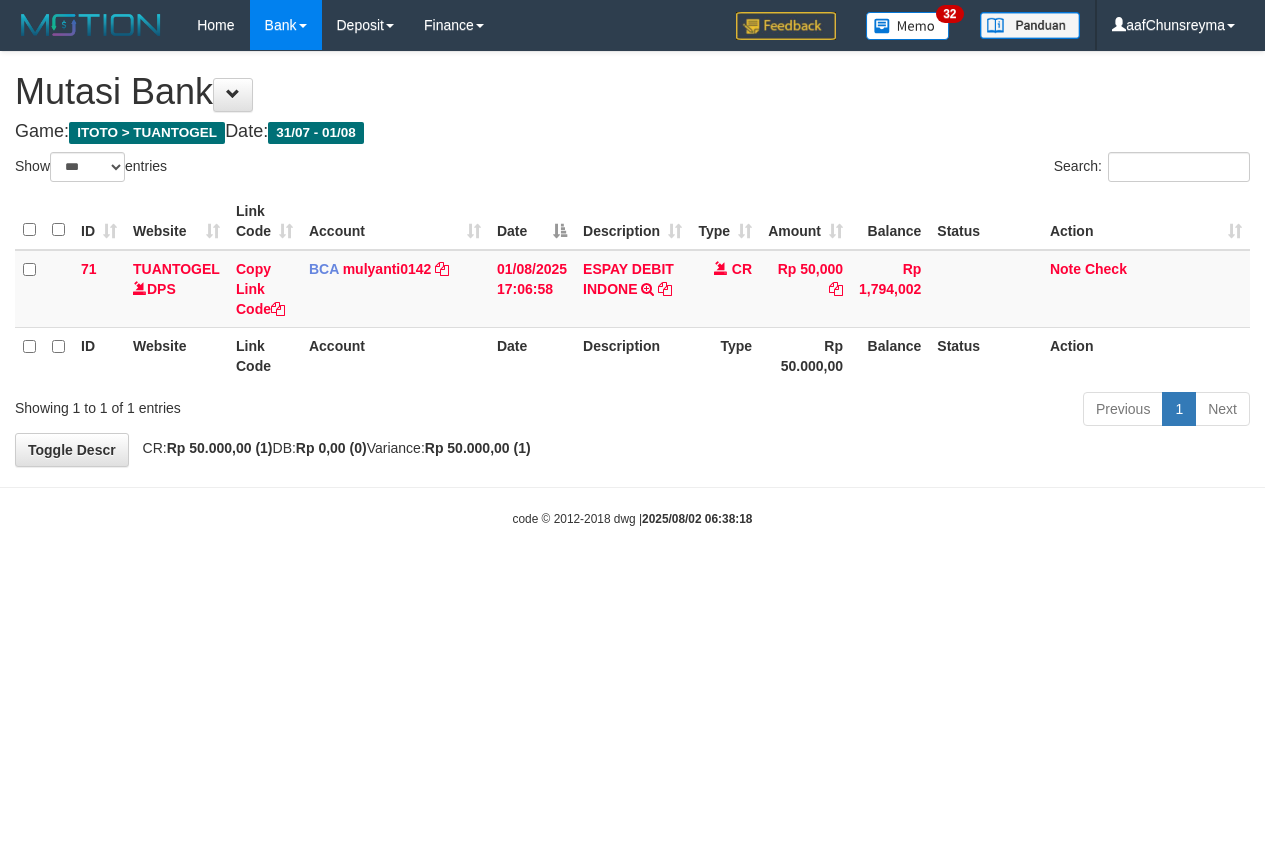 select on "***" 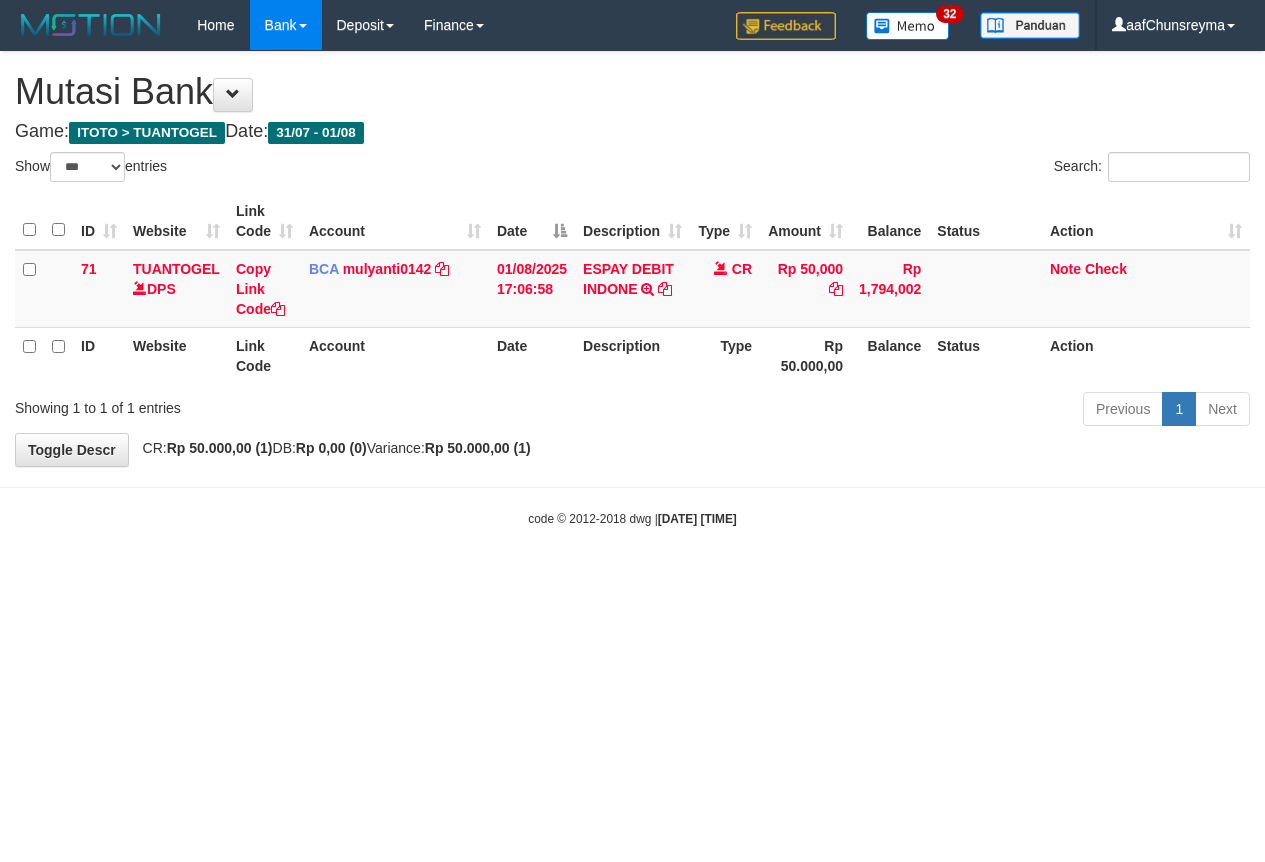 select on "***" 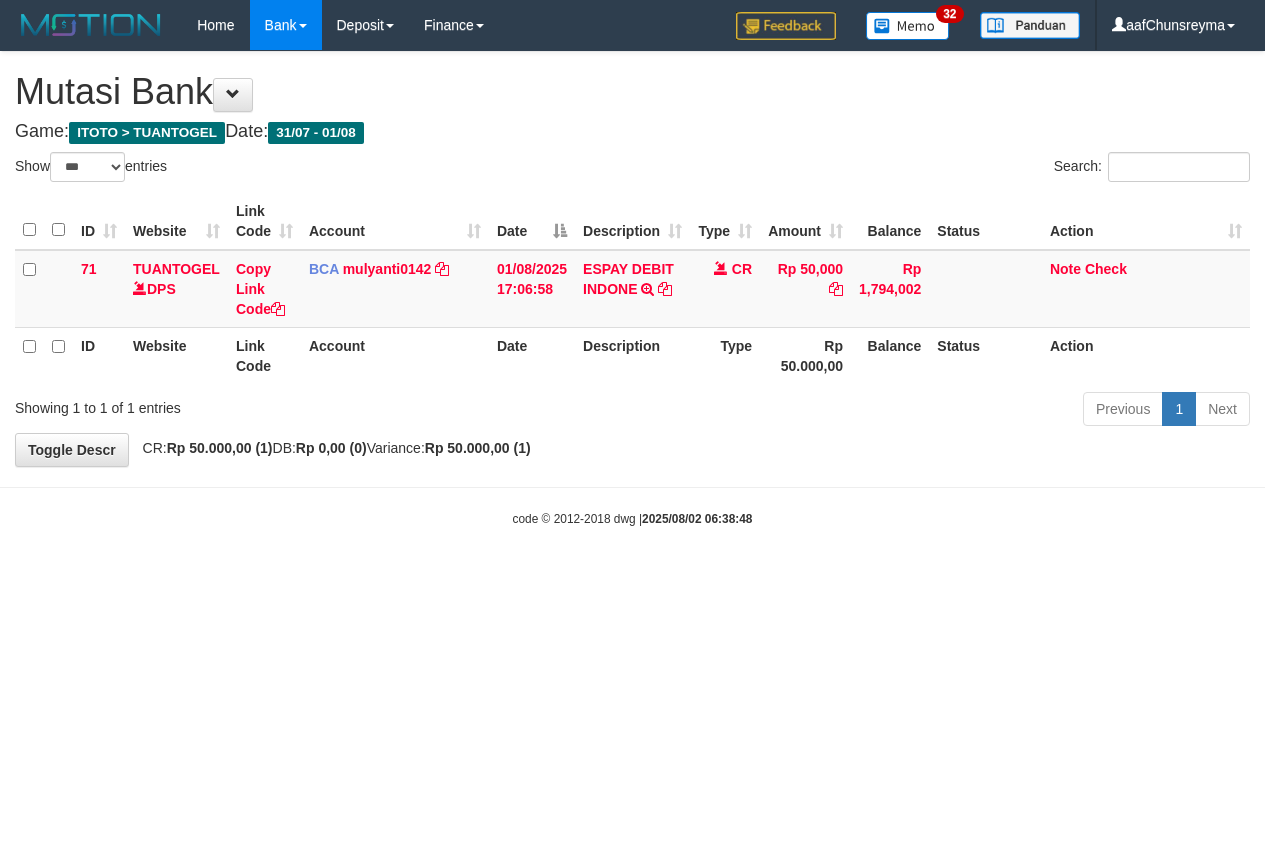 select on "***" 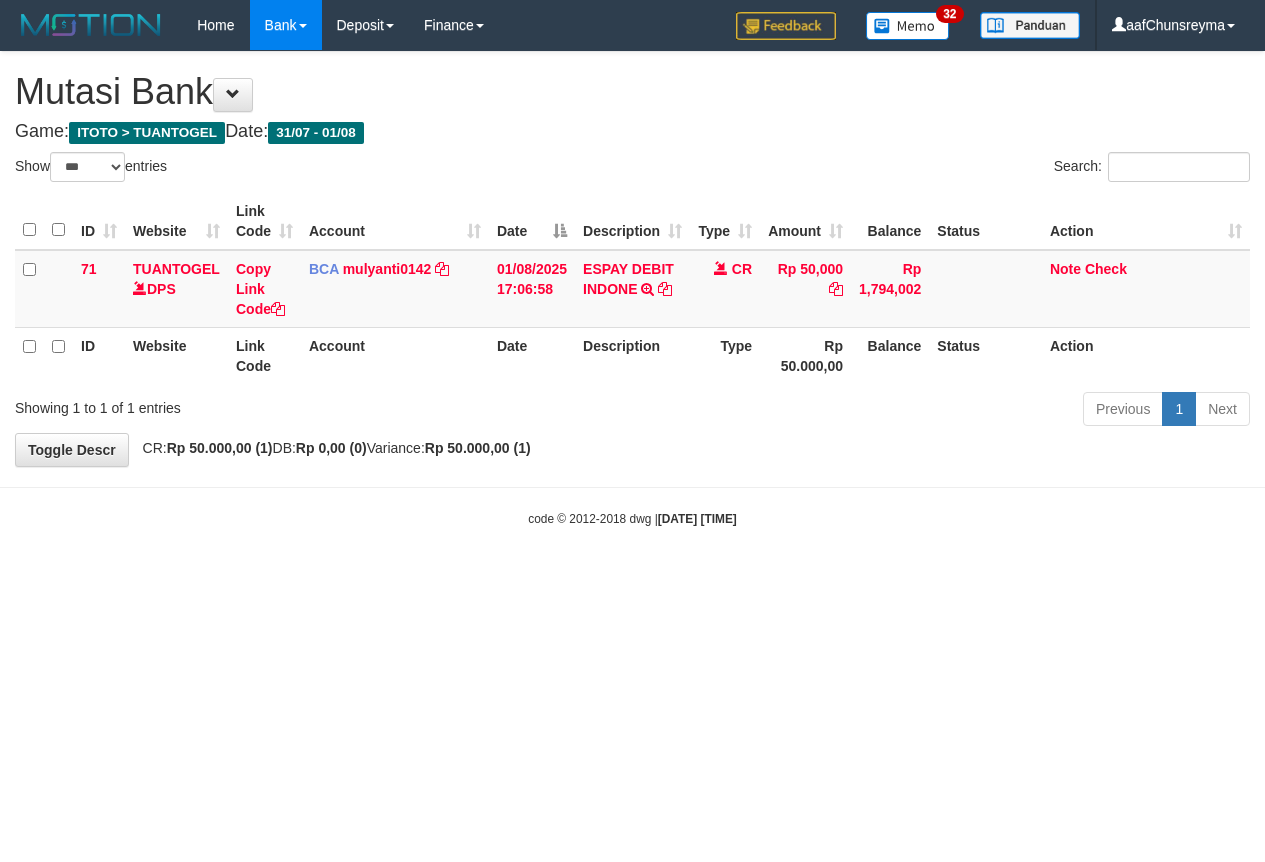 select on "***" 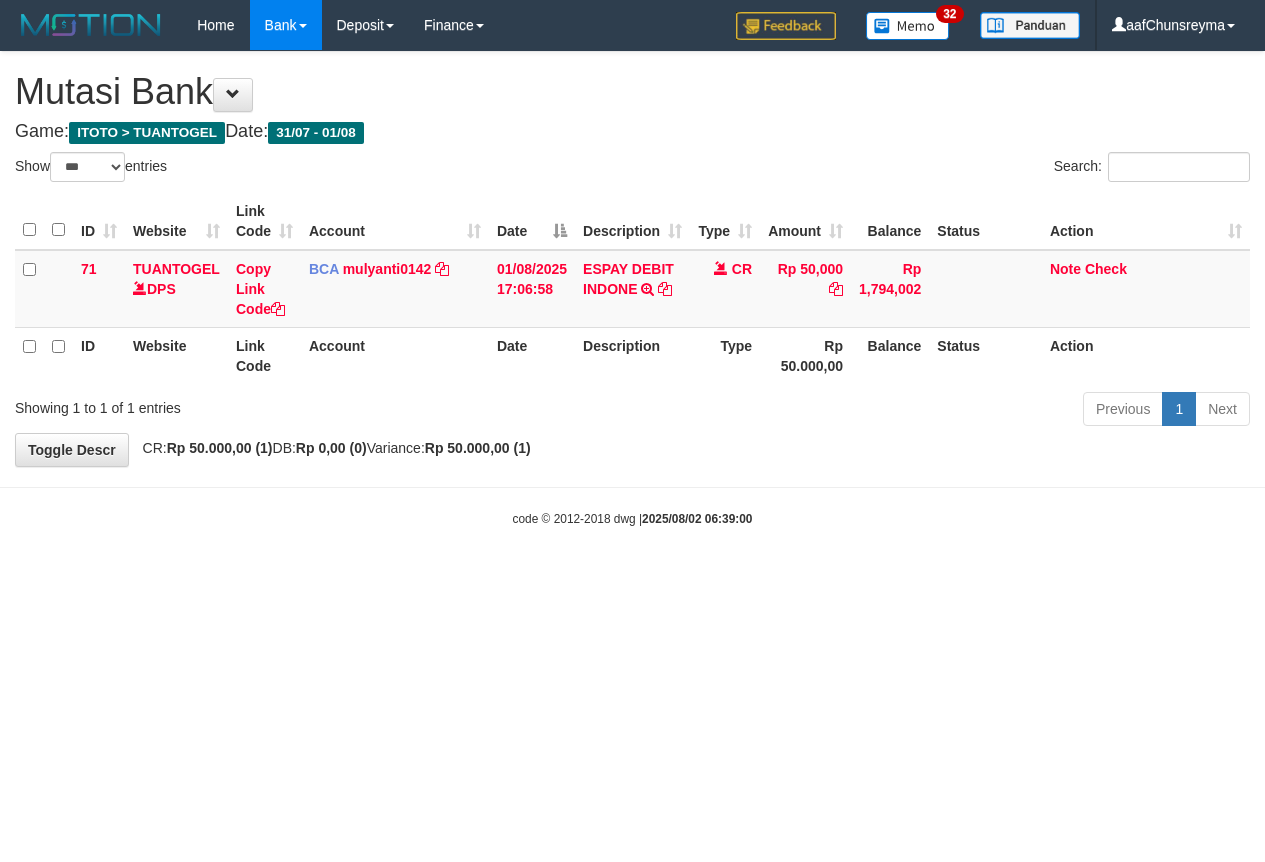 select on "***" 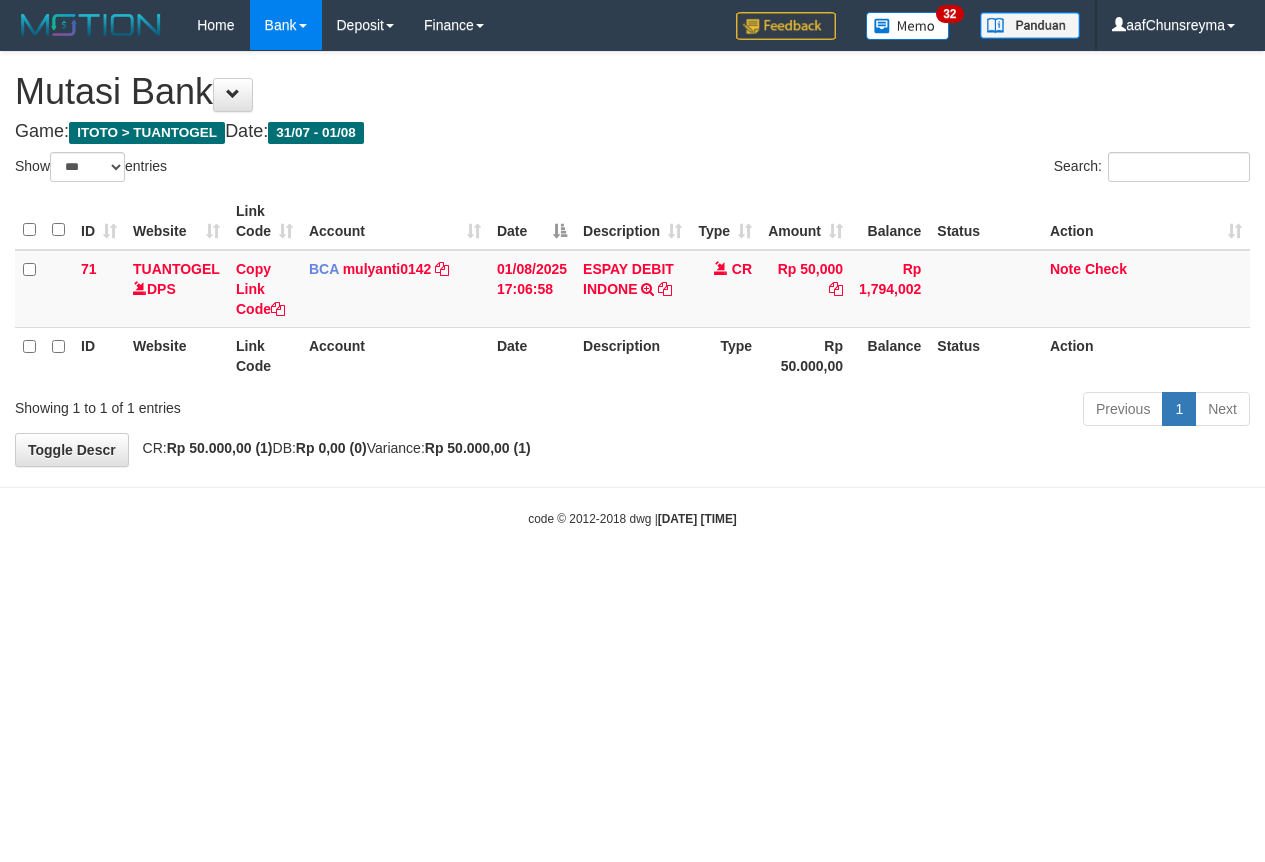 select on "***" 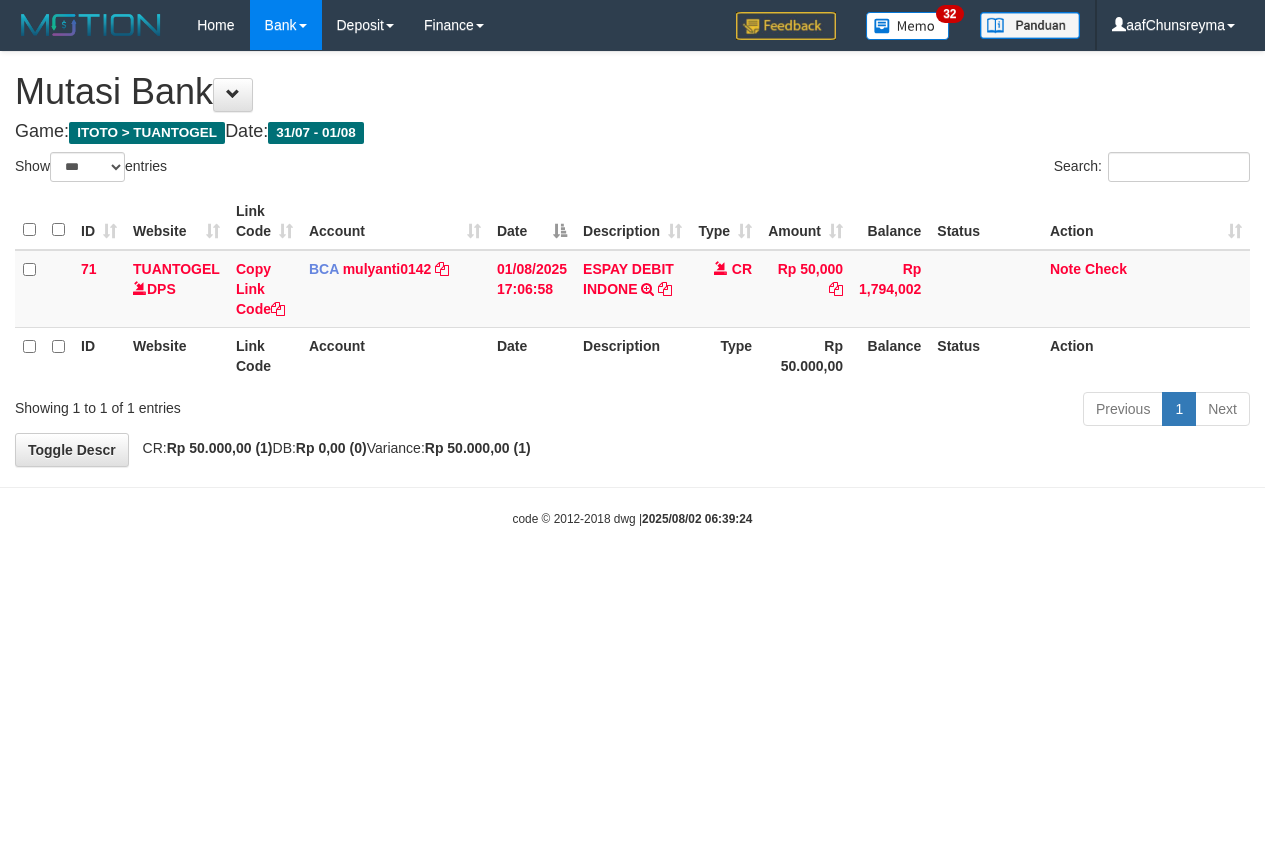 select on "***" 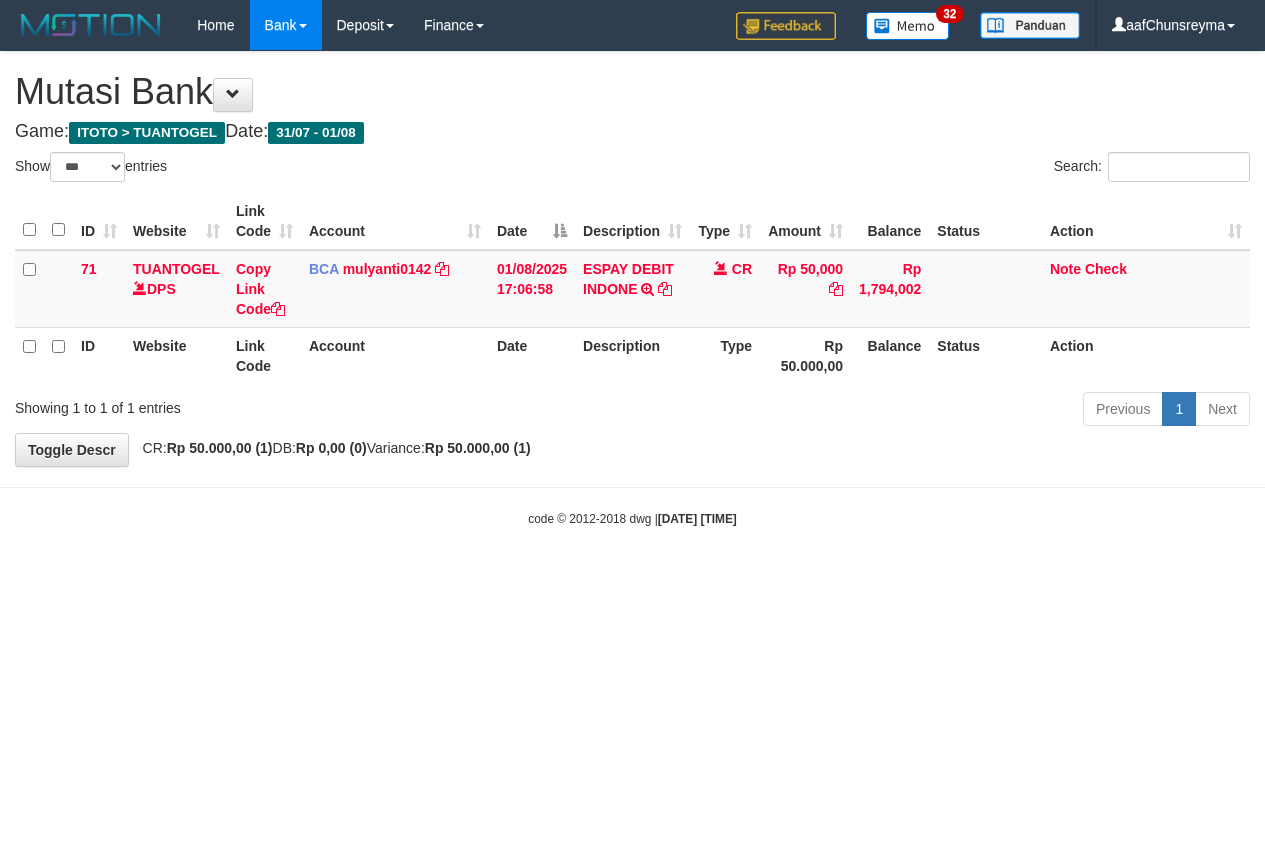 select on "***" 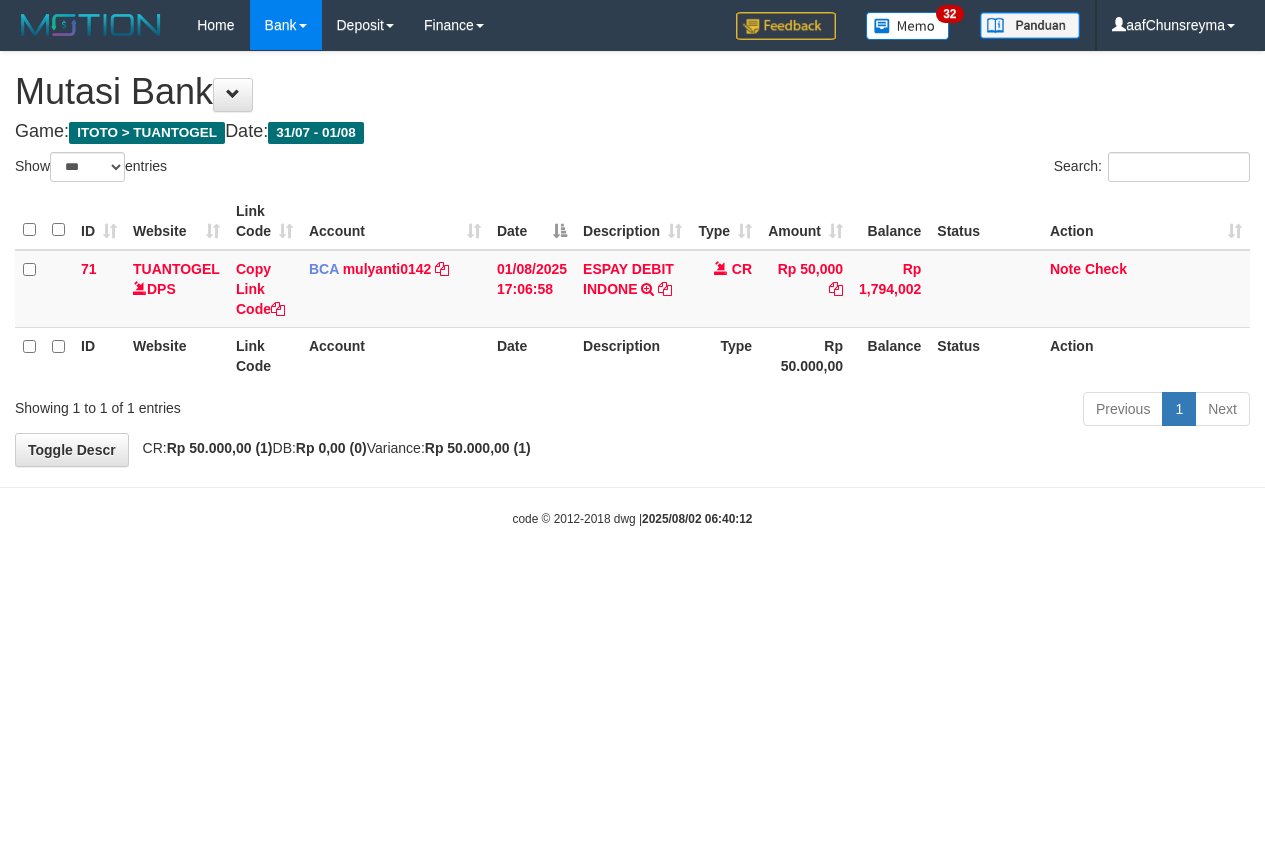 select on "***" 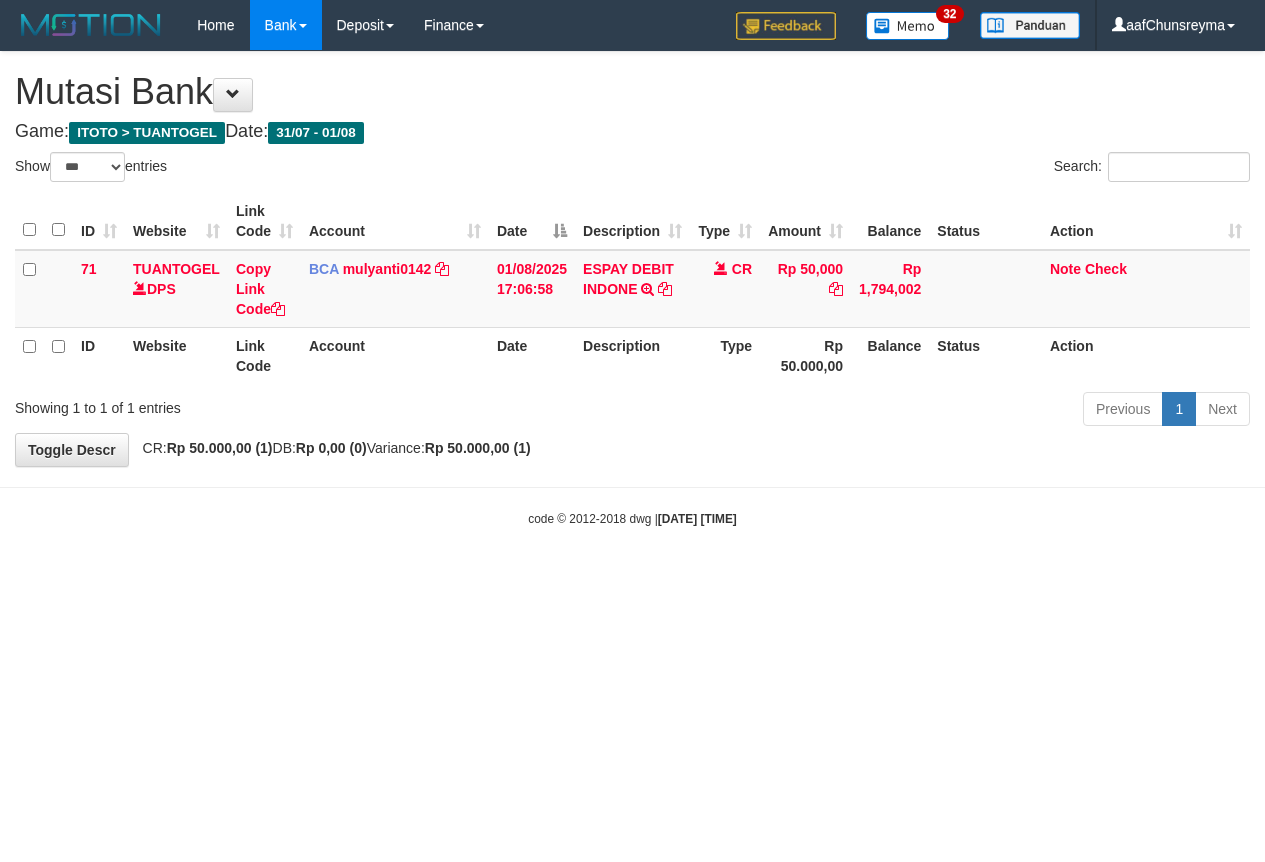 select on "***" 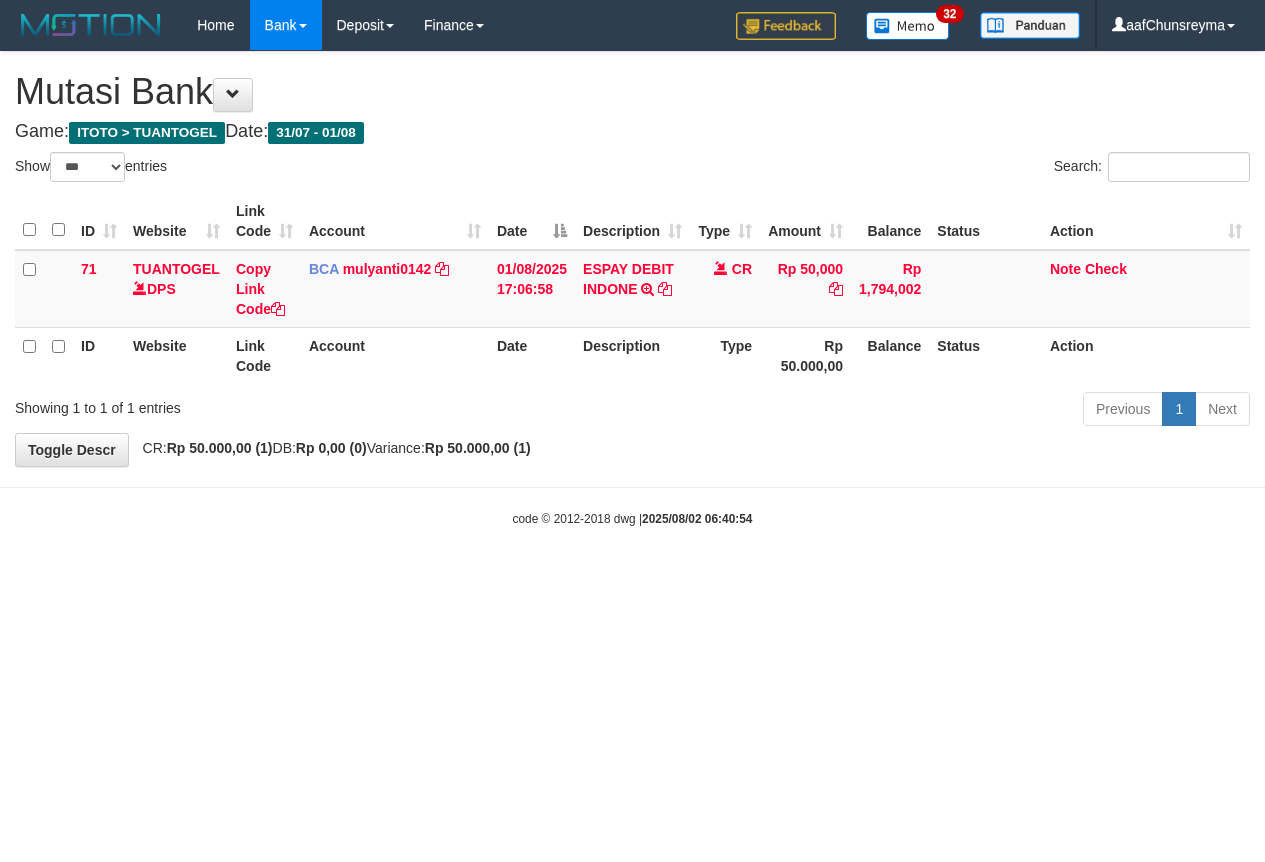 select on "***" 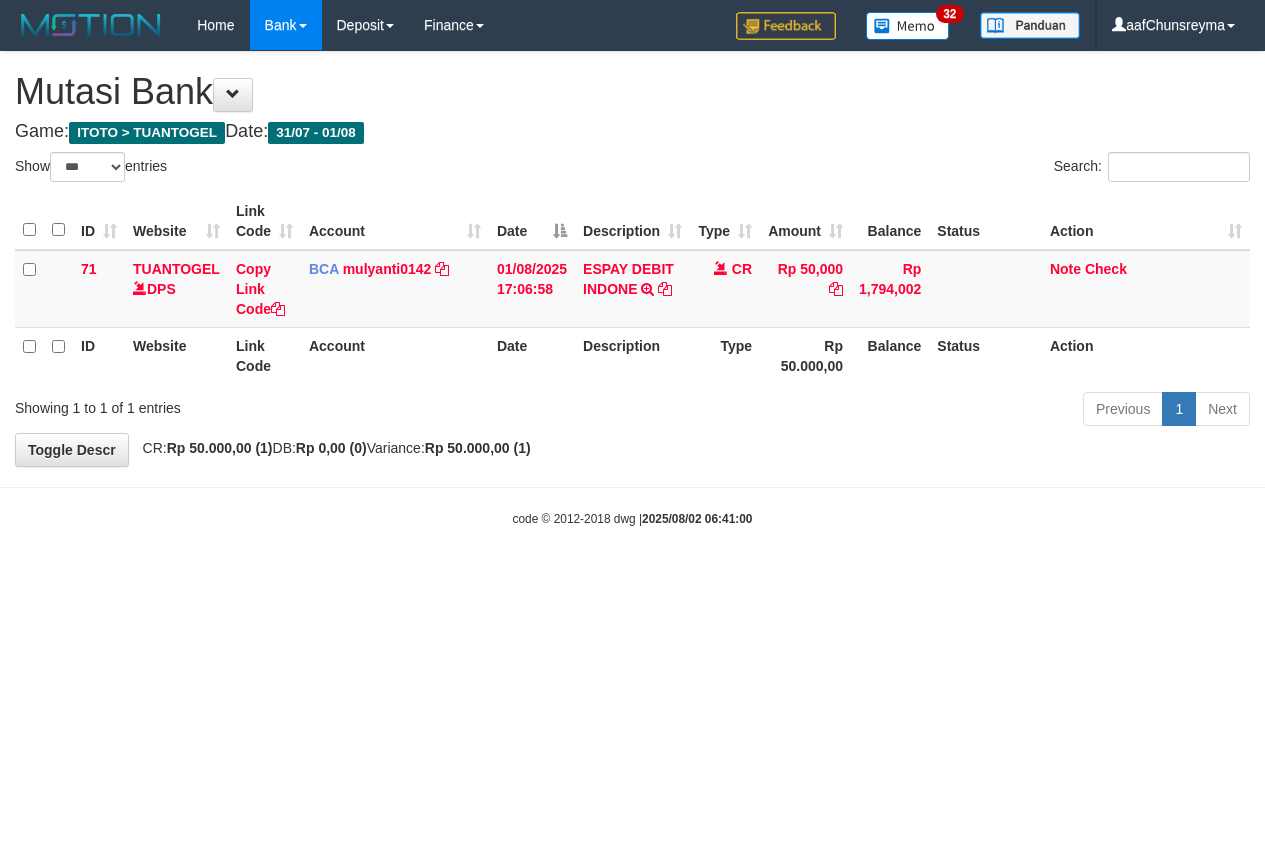 select on "***" 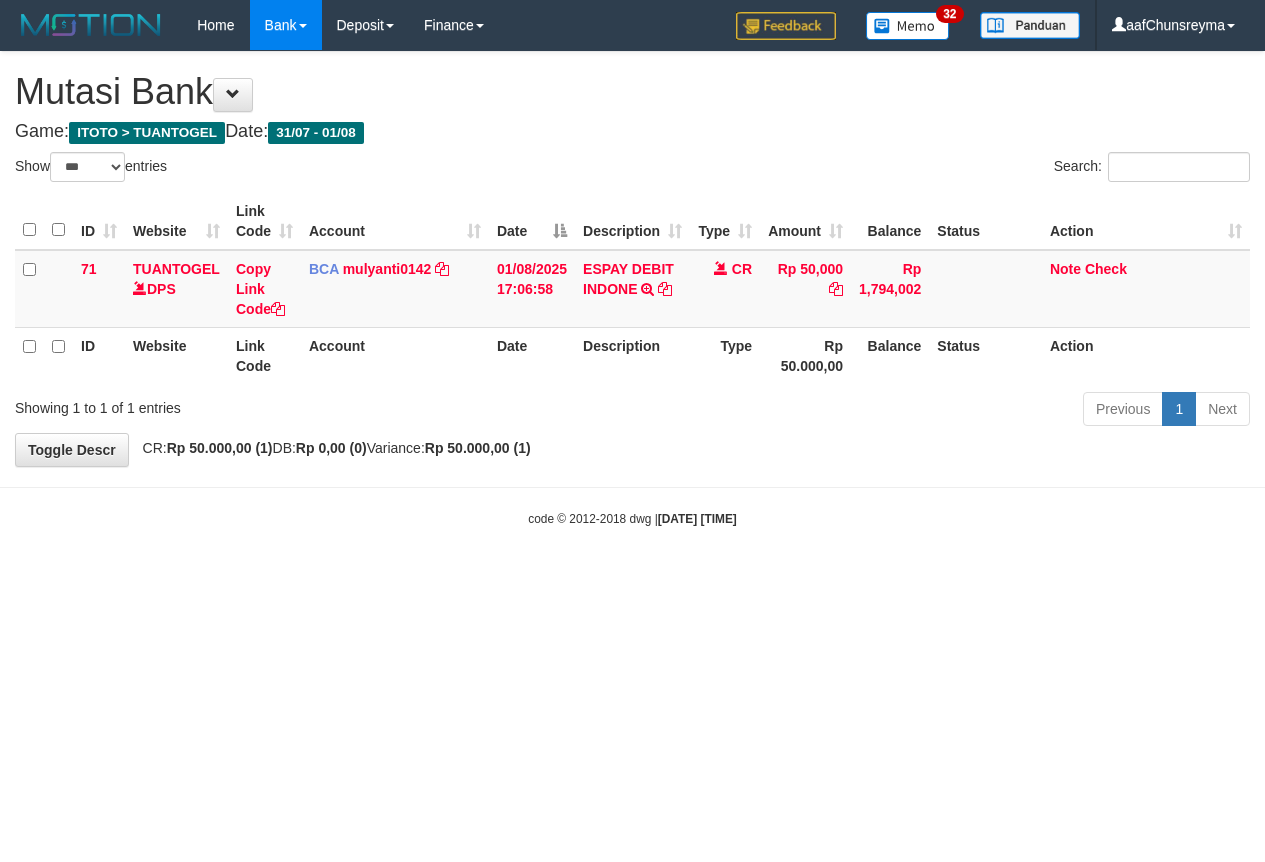 select on "***" 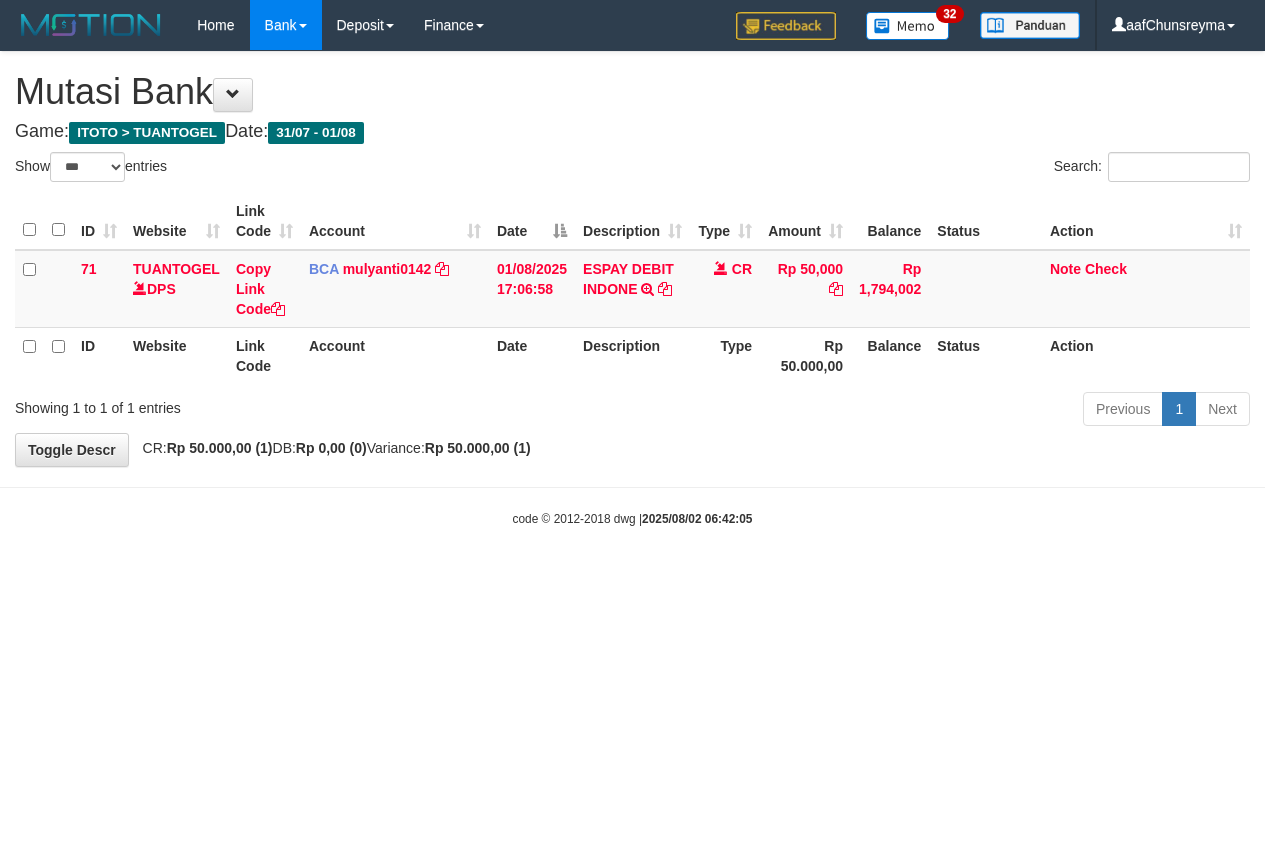 select on "***" 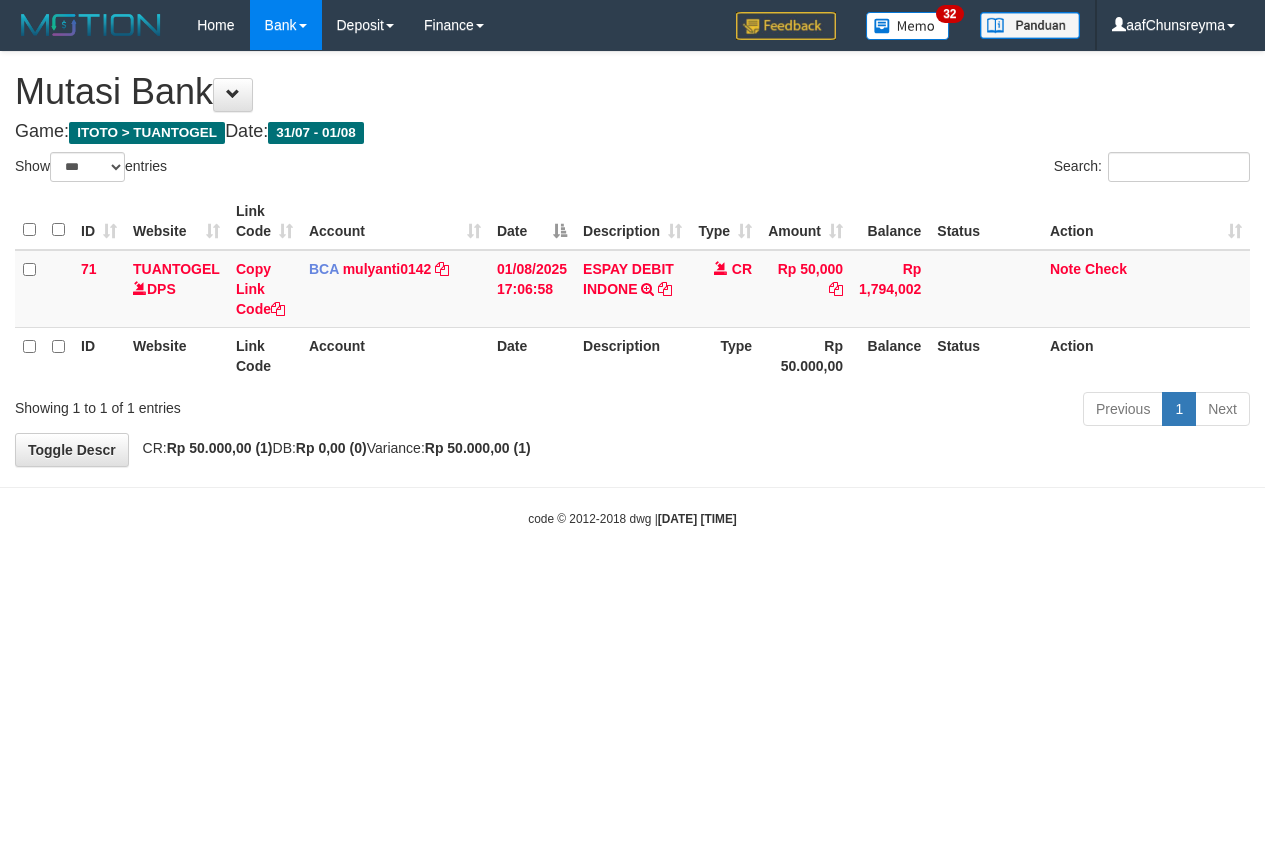 select on "***" 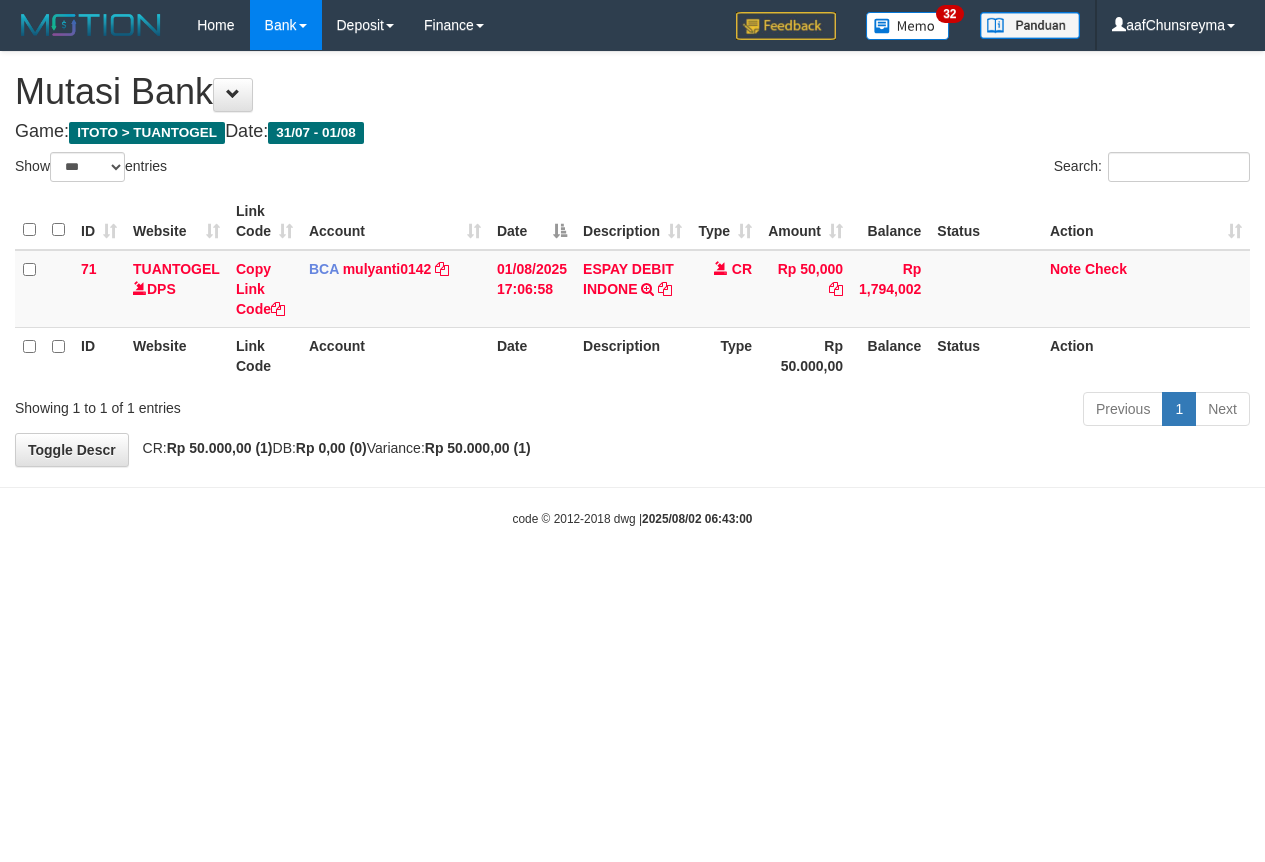 select on "***" 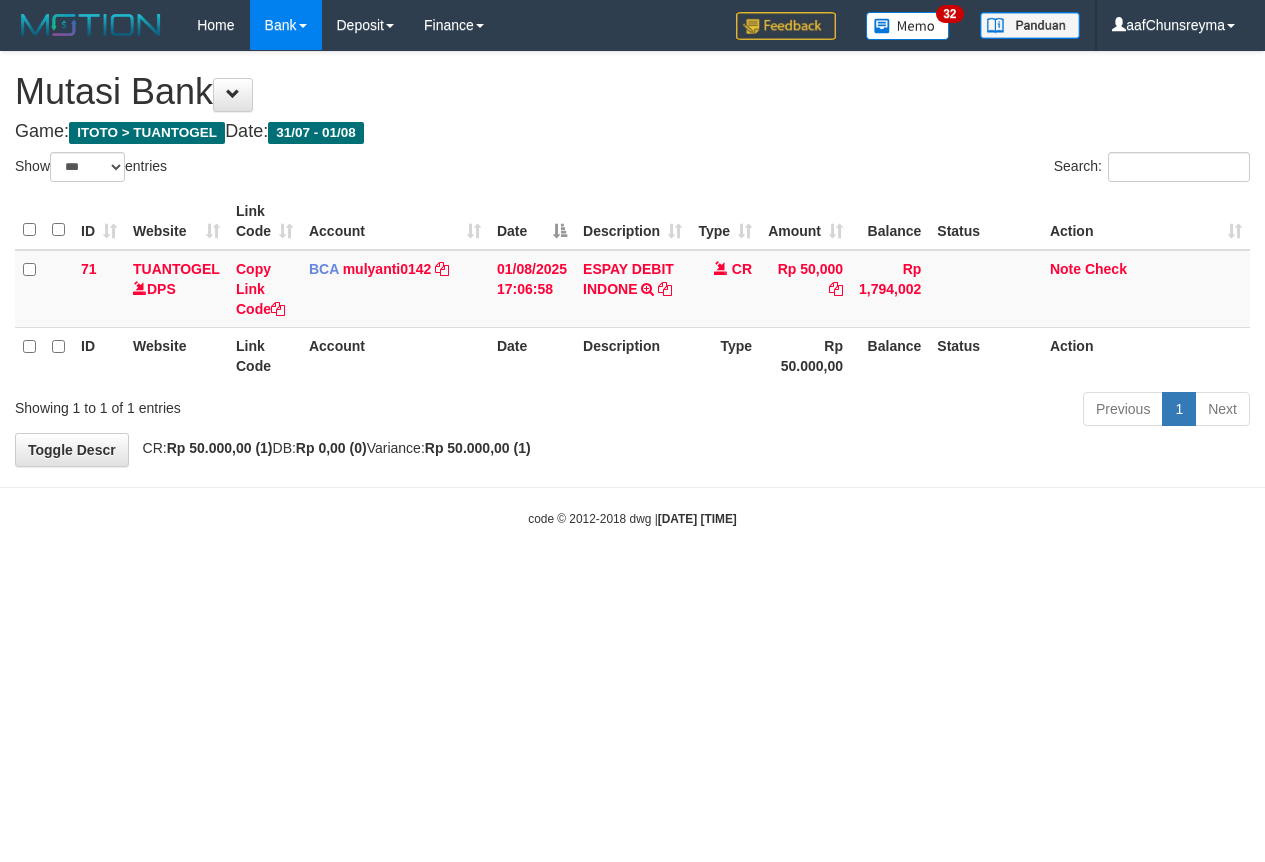 select on "***" 